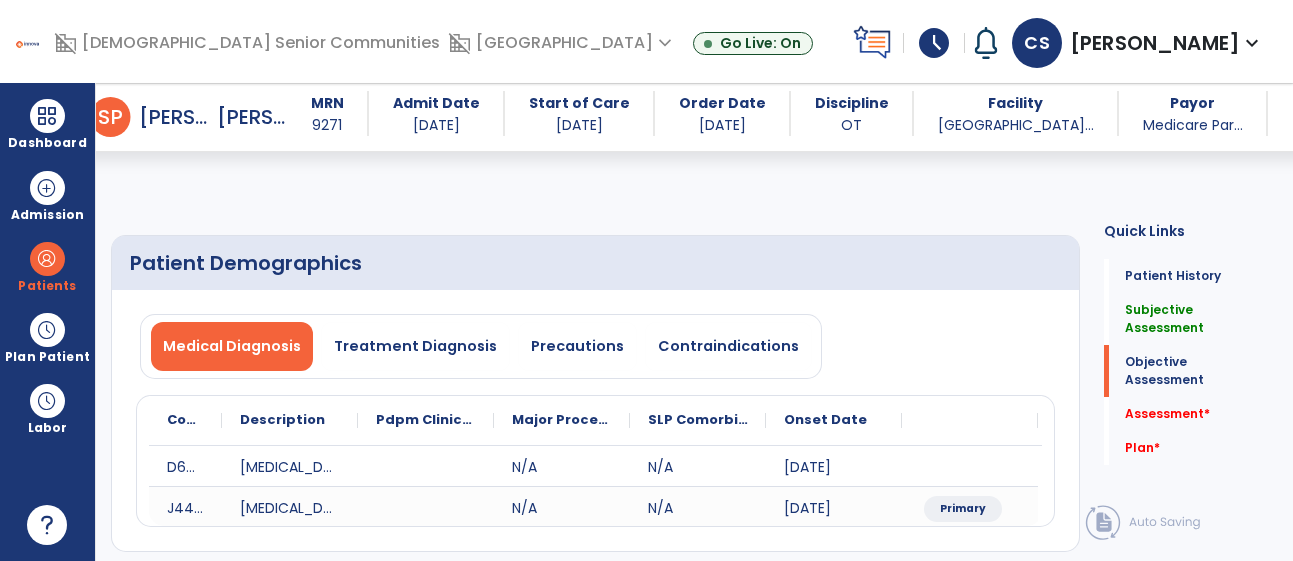 scroll, scrollTop: 0, scrollLeft: 0, axis: both 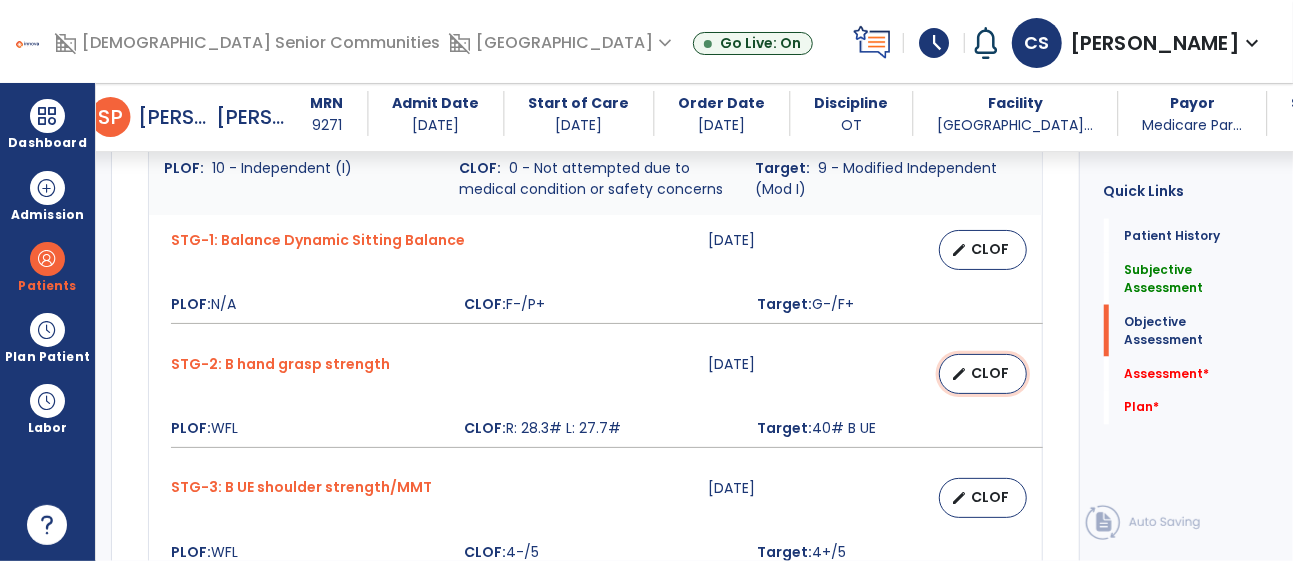 click on "CLOF" at bounding box center [991, 373] 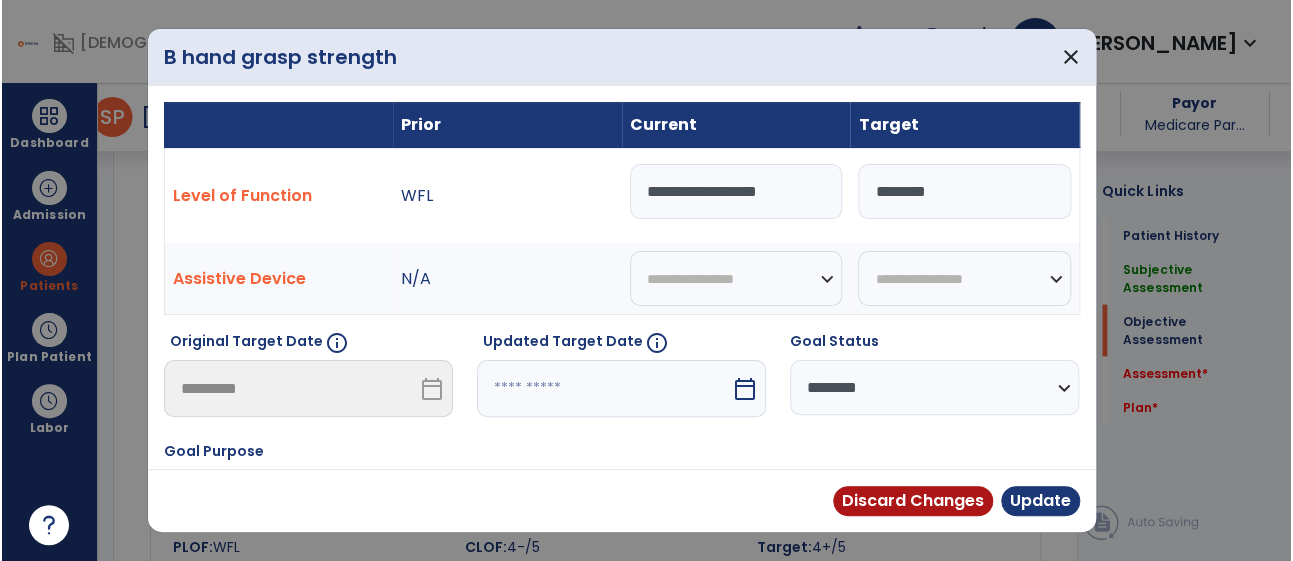 scroll, scrollTop: 1616, scrollLeft: 0, axis: vertical 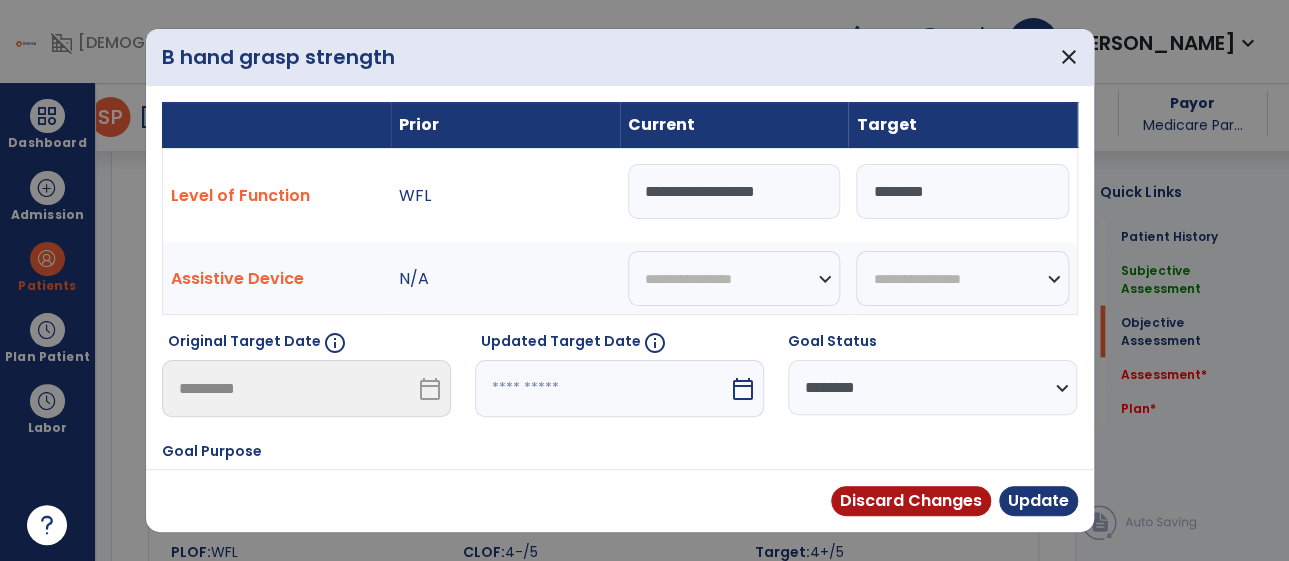 click on "**********" at bounding box center [734, 191] 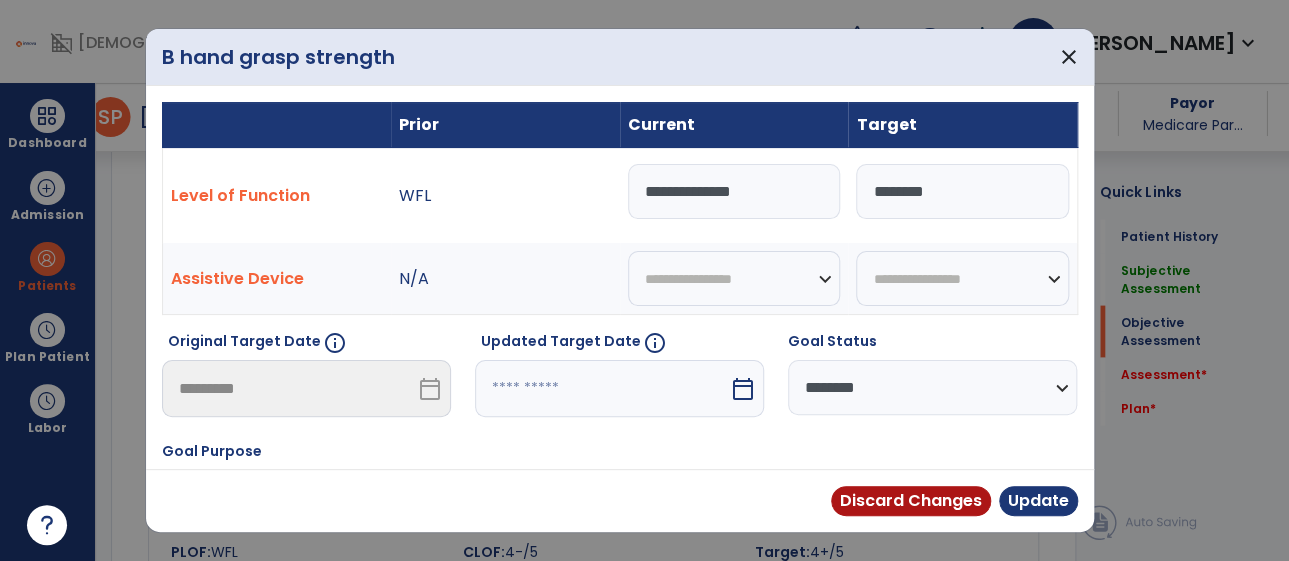 type on "**********" 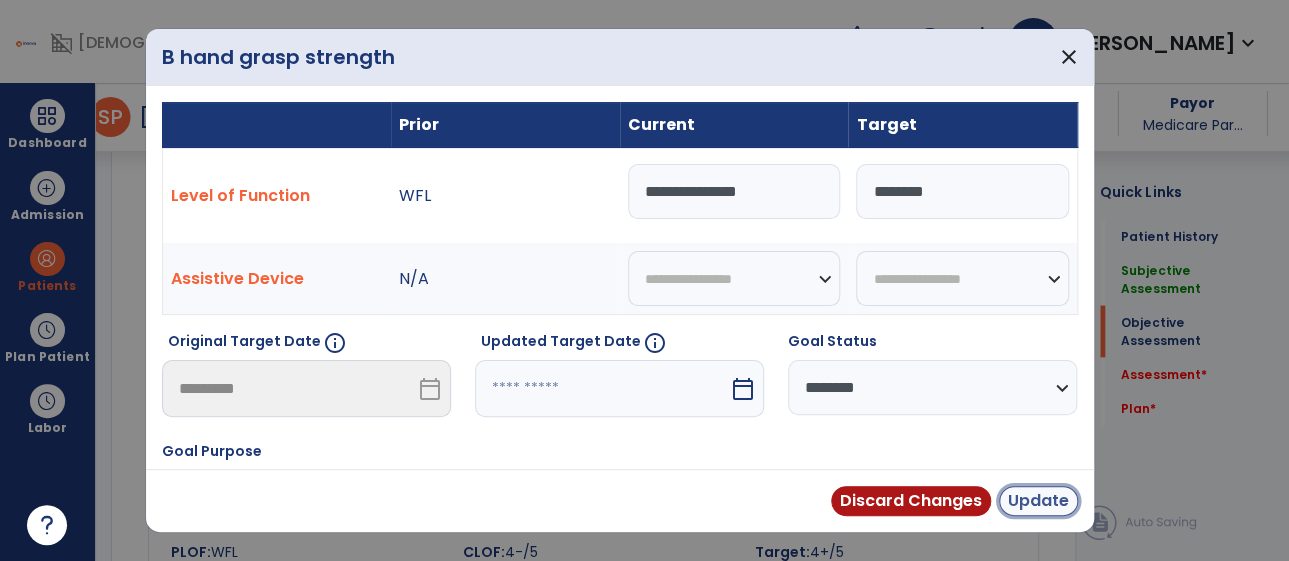 click on "Update" at bounding box center [1038, 501] 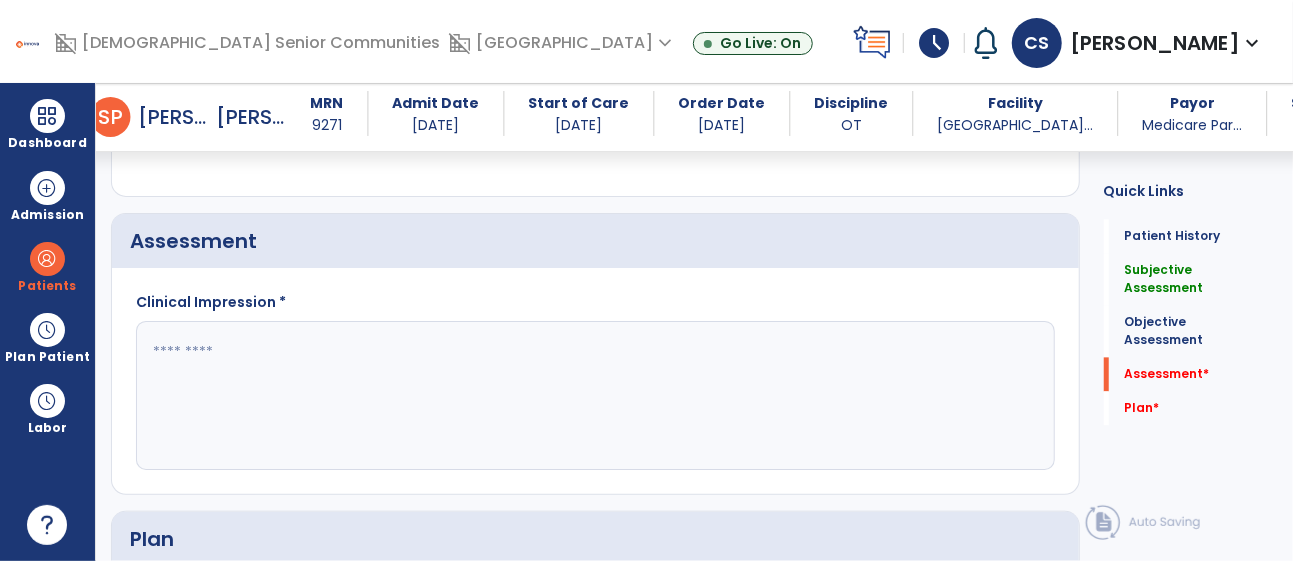 scroll, scrollTop: 2136, scrollLeft: 0, axis: vertical 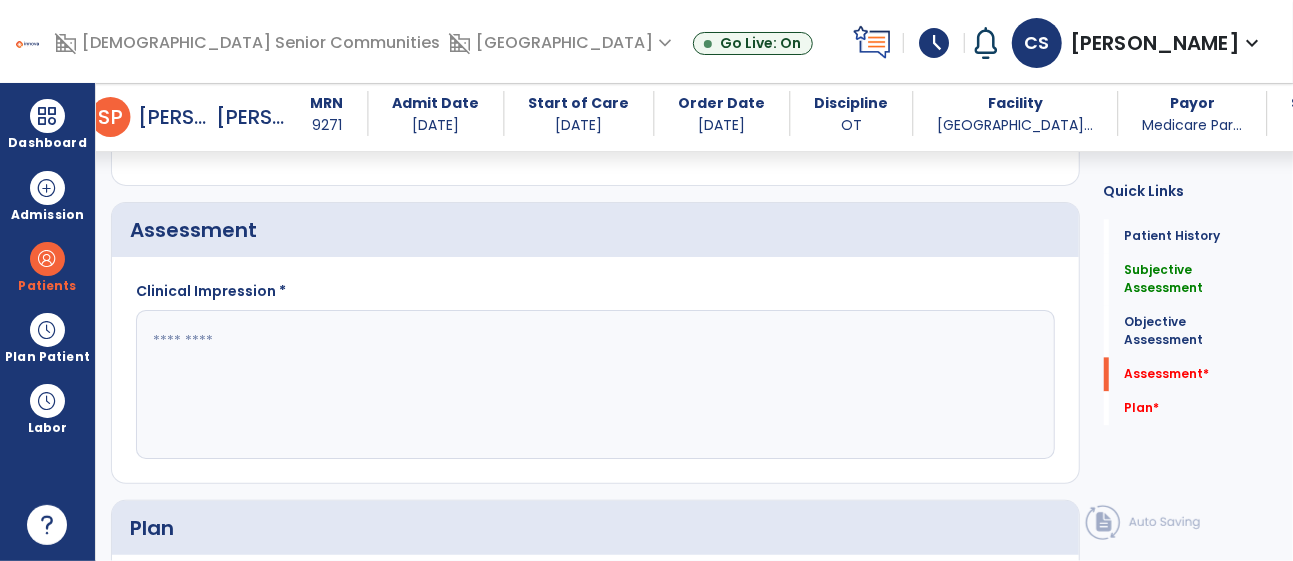 click 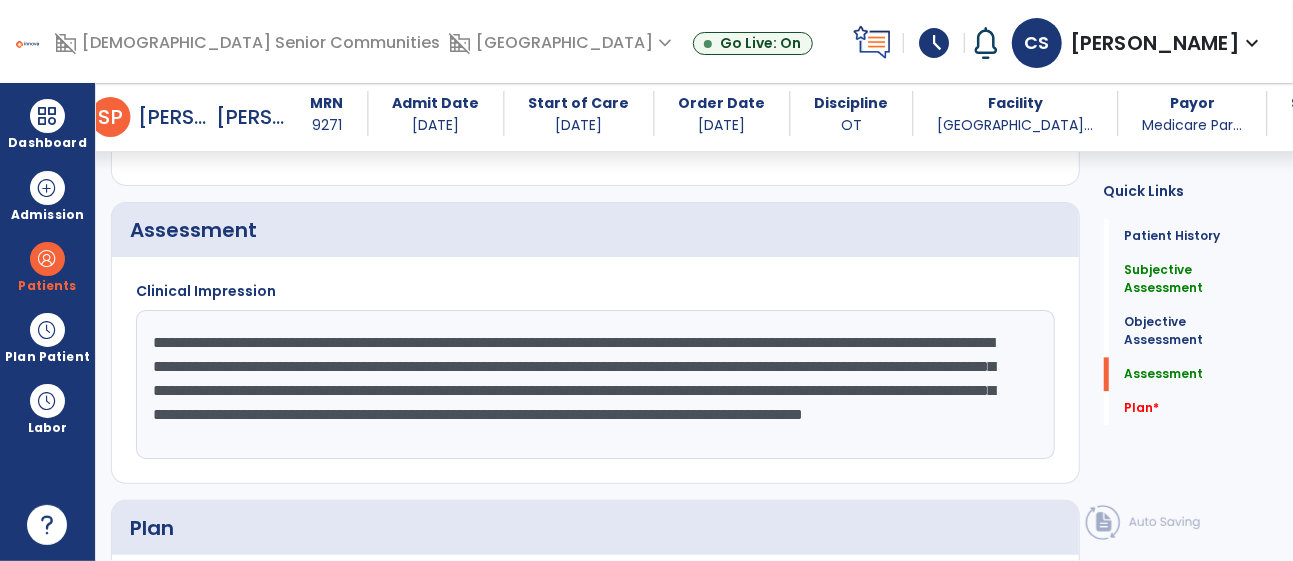 scroll, scrollTop: 15, scrollLeft: 0, axis: vertical 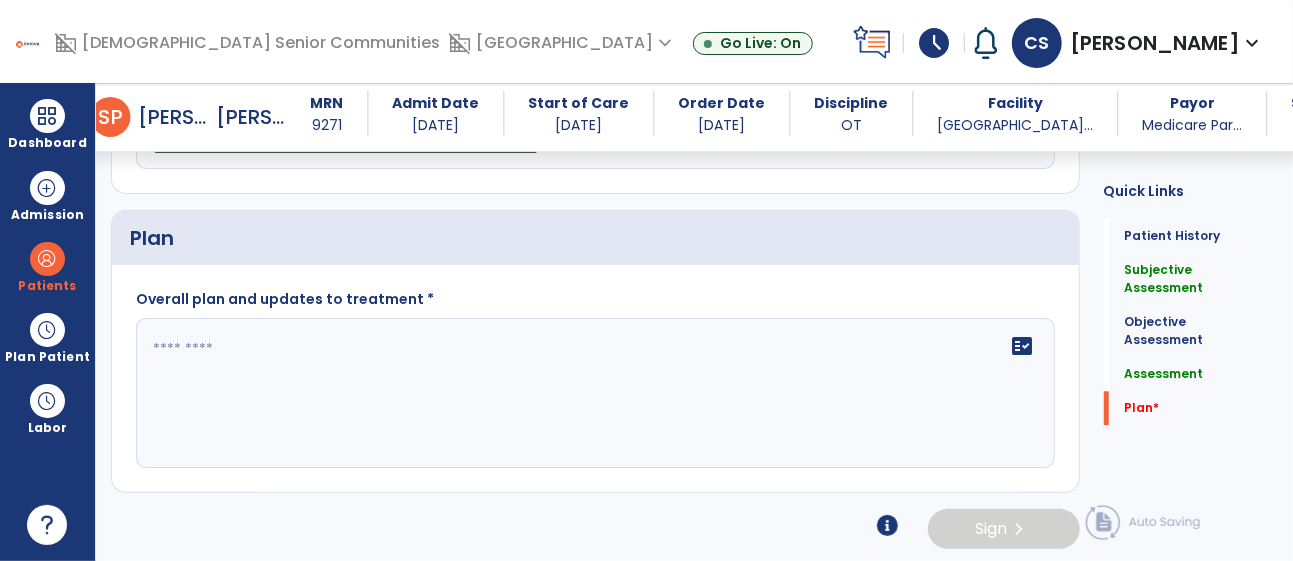 type on "**********" 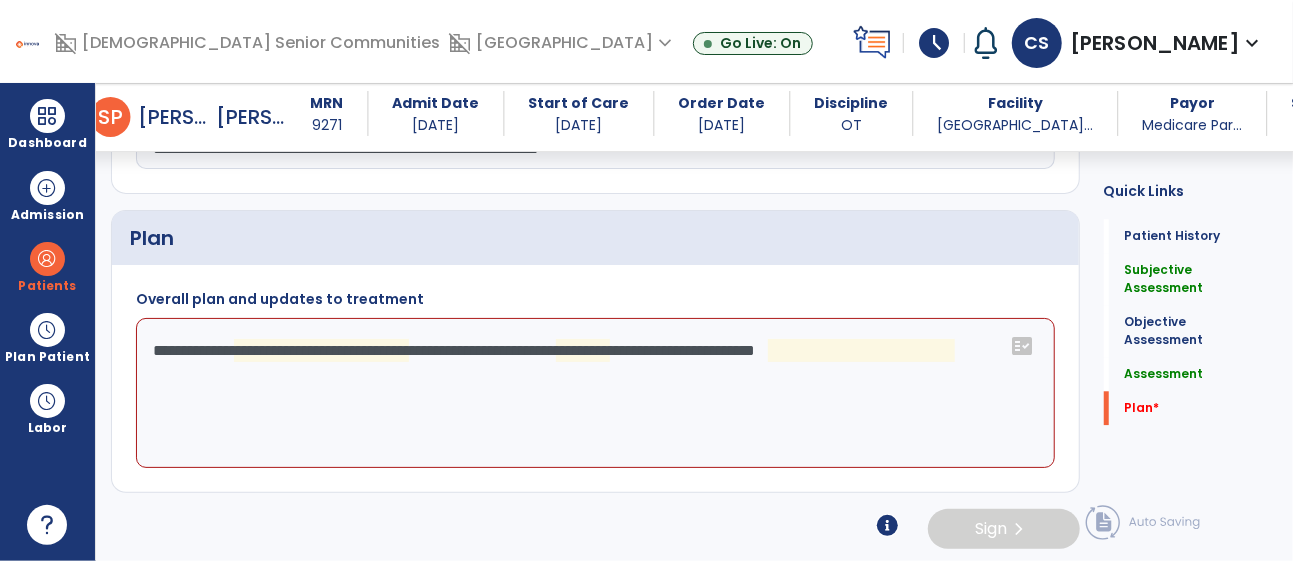 click on "**********" 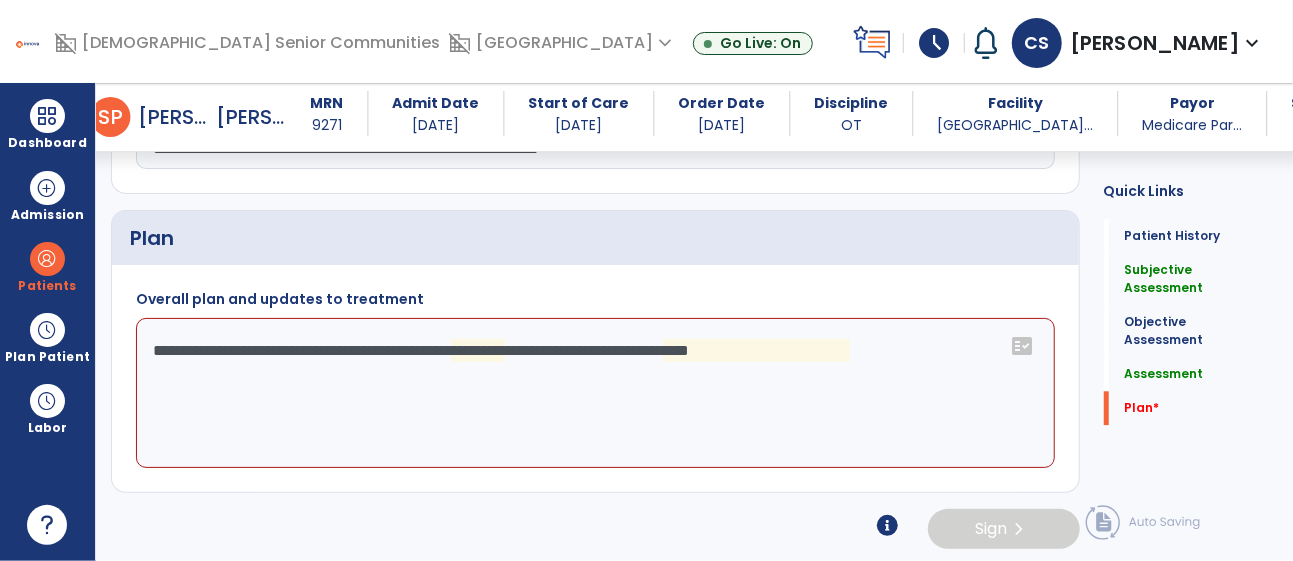 click on "**********" 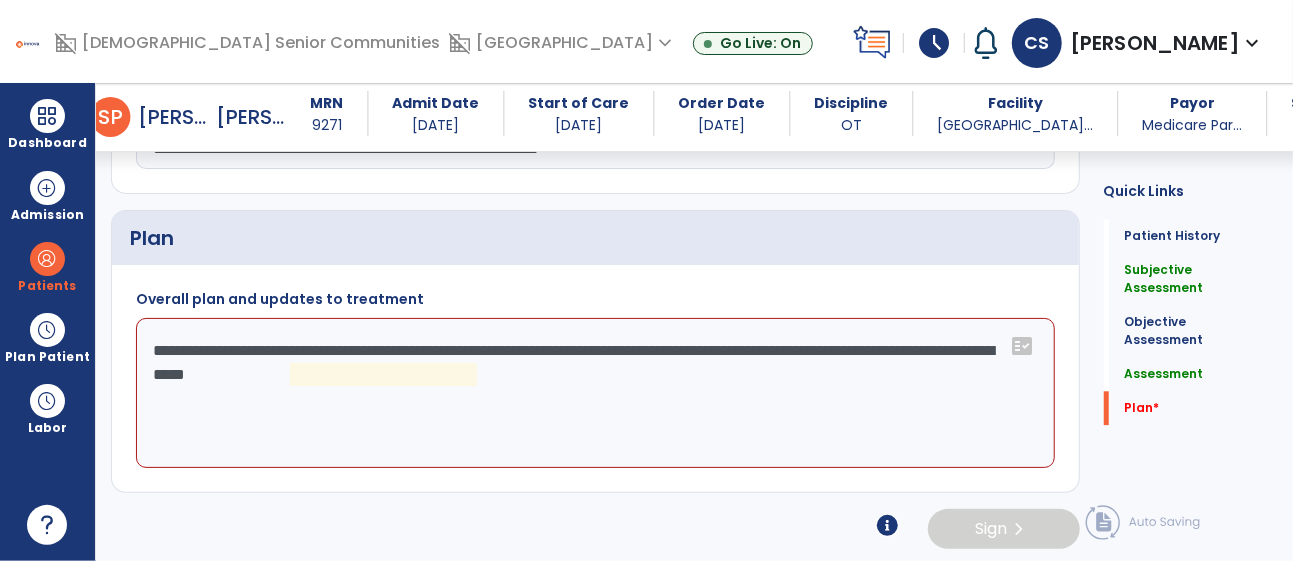 click on "**********" 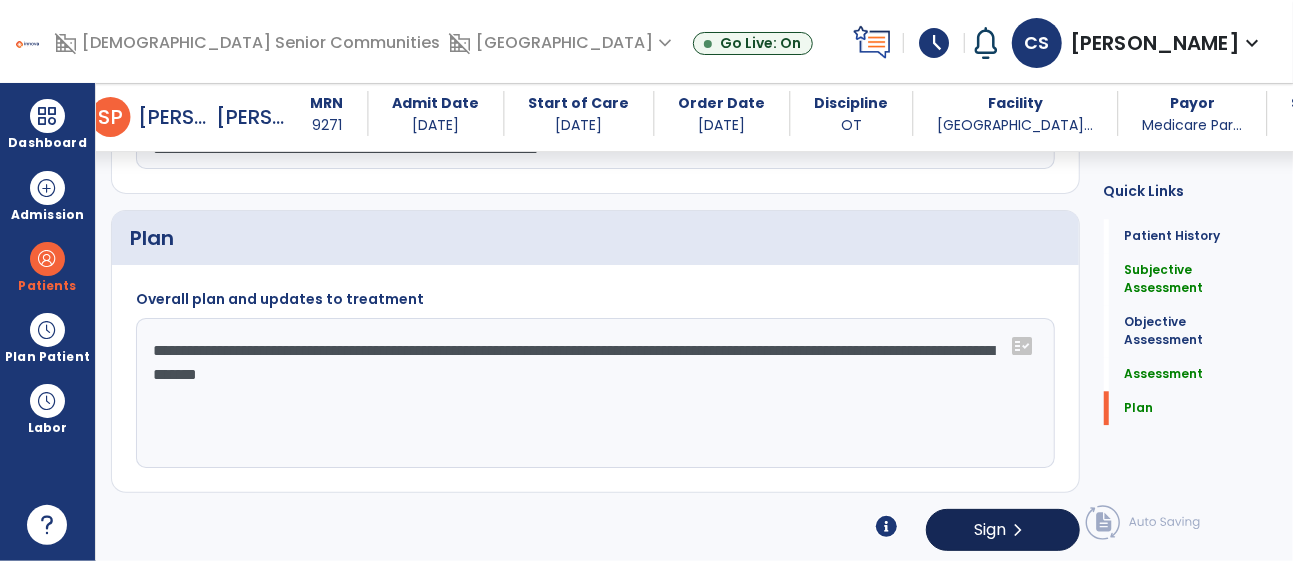 type on "**********" 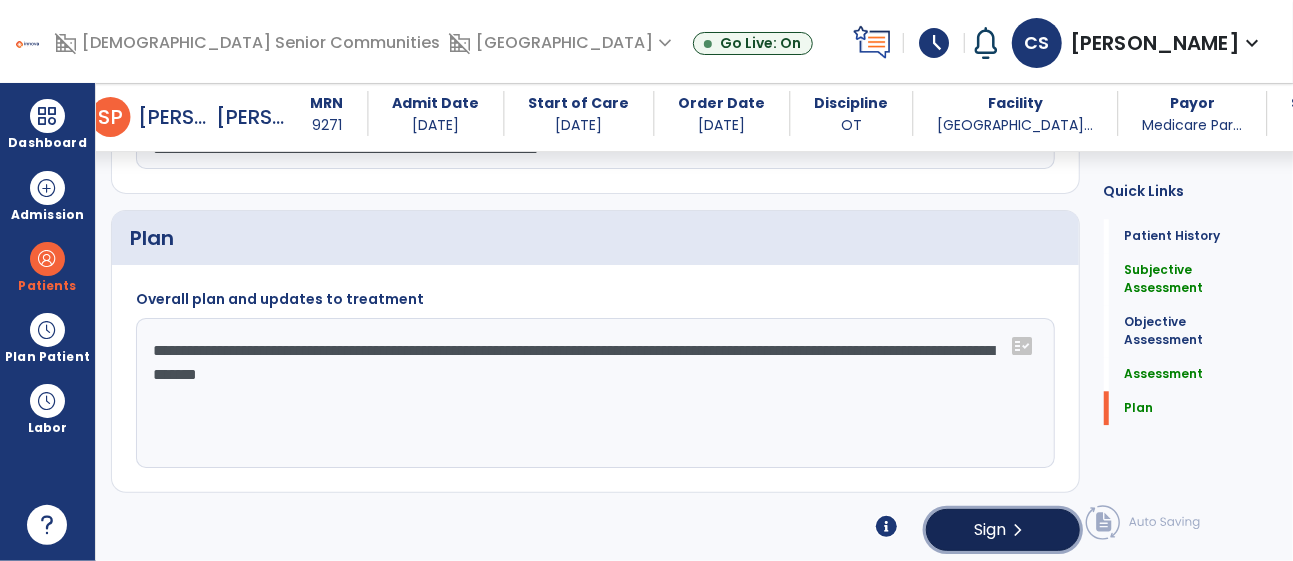 click on "Sign" 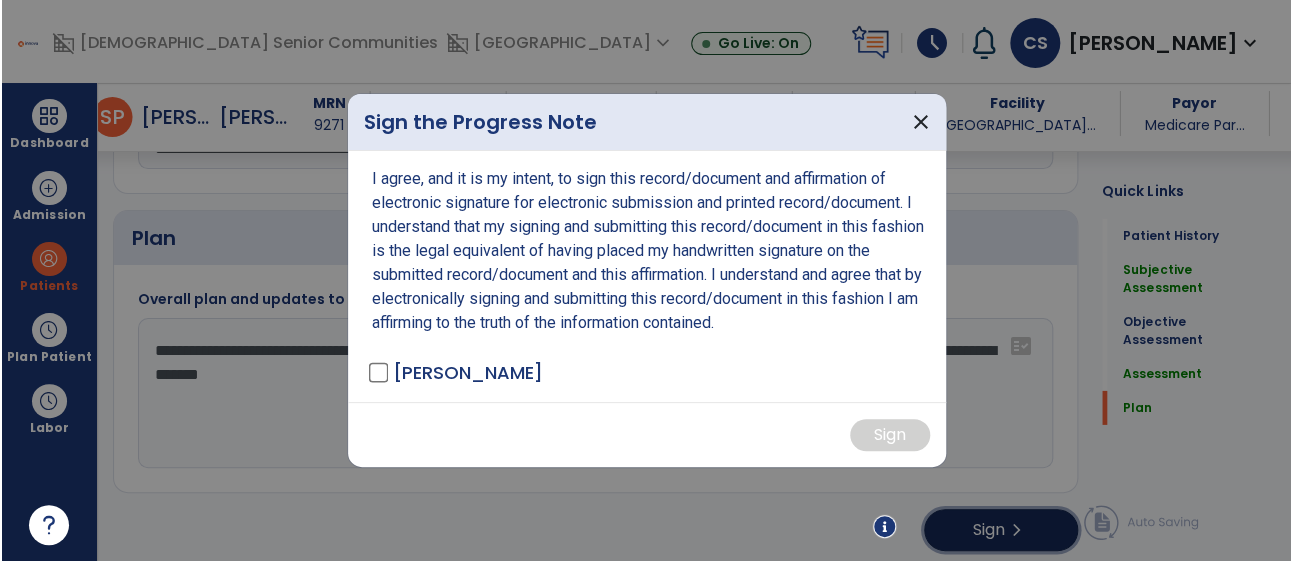 scroll, scrollTop: 2426, scrollLeft: 0, axis: vertical 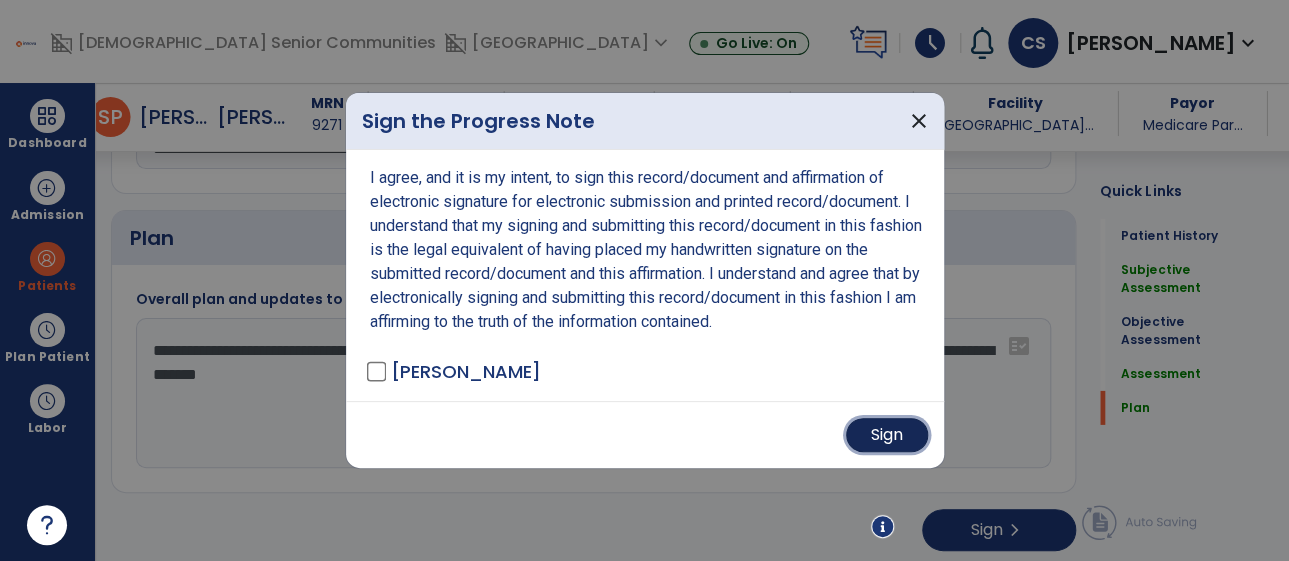 click on "Sign" at bounding box center [887, 435] 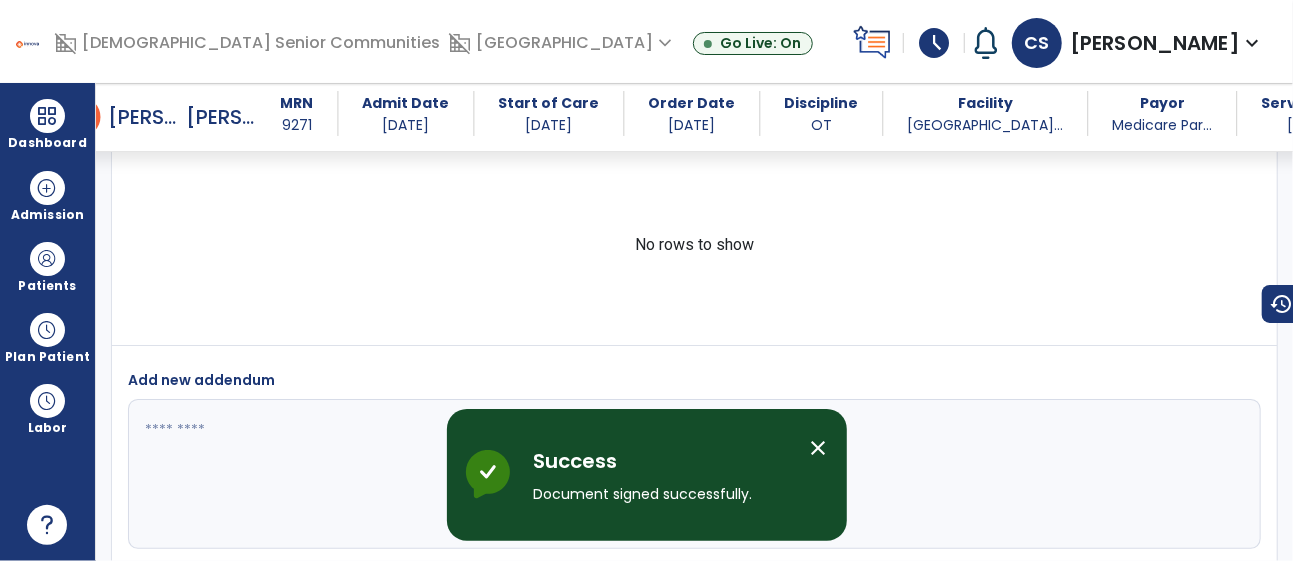 scroll, scrollTop: 0, scrollLeft: 0, axis: both 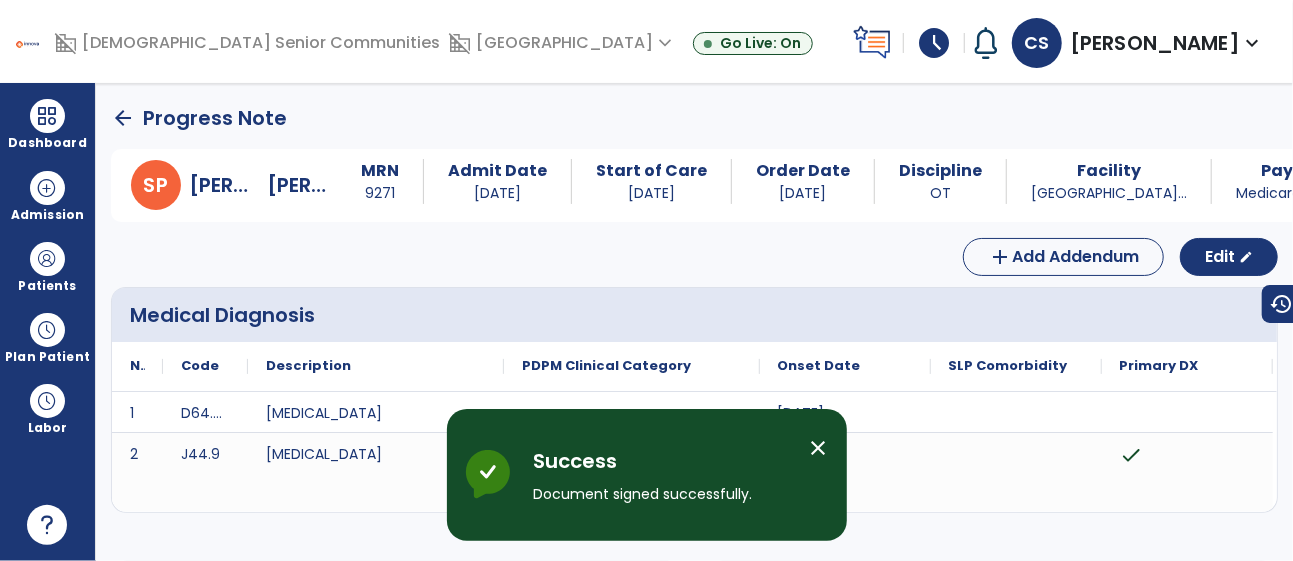 click on "arrow_back" 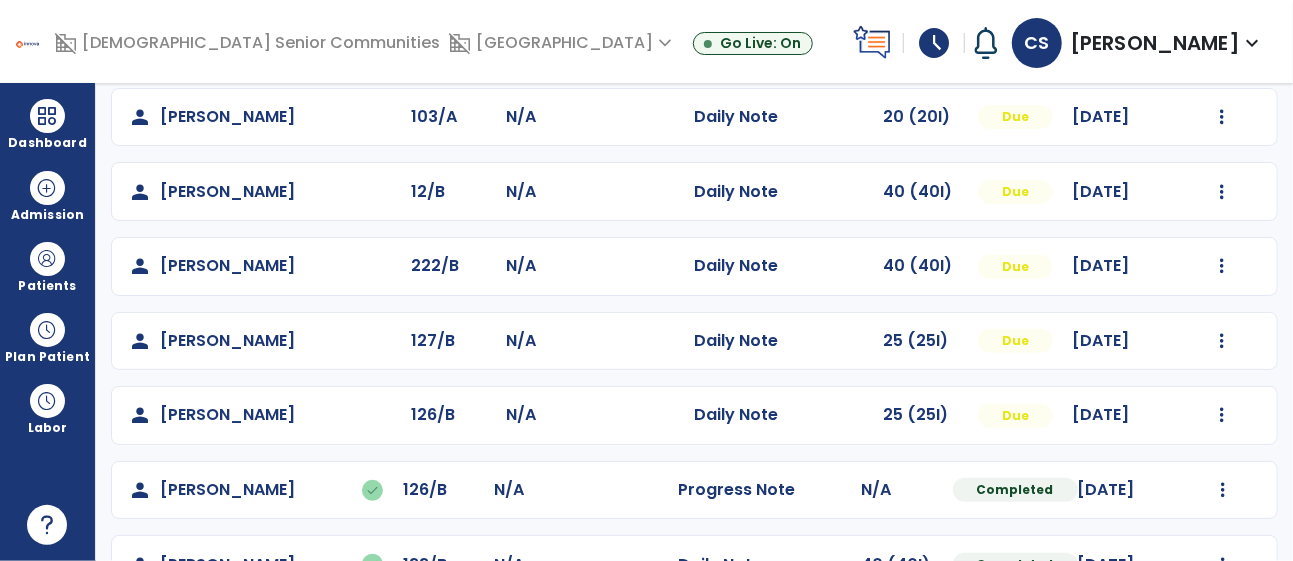 scroll, scrollTop: 399, scrollLeft: 0, axis: vertical 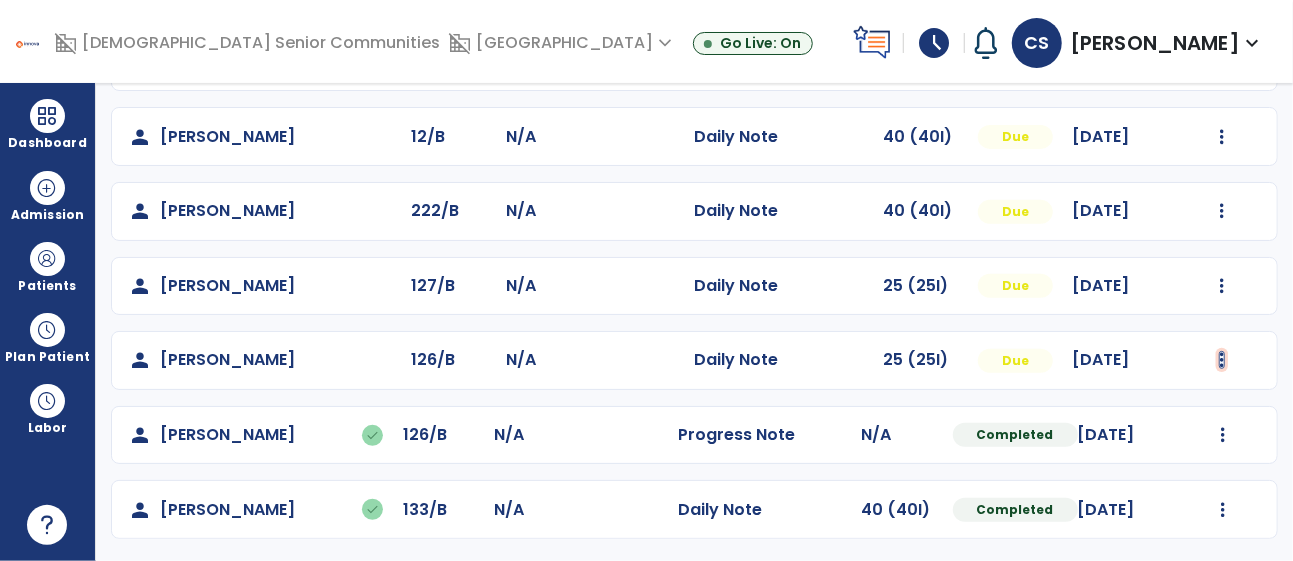 click at bounding box center [1222, -87] 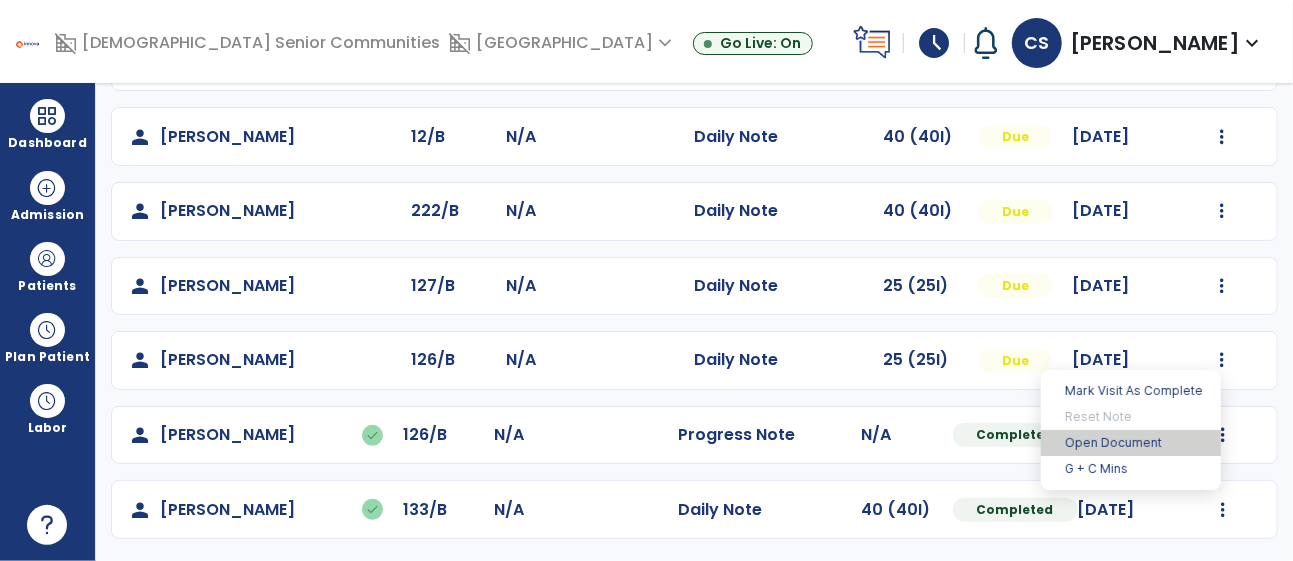click on "Open Document" at bounding box center [1131, 443] 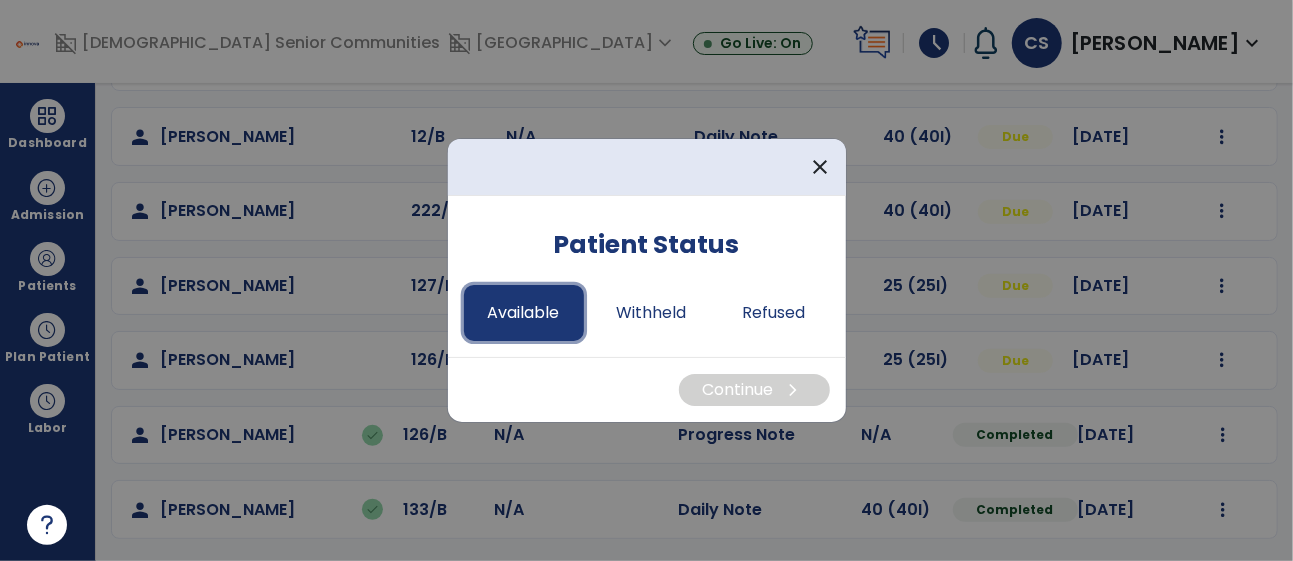 click on "Available" at bounding box center (524, 313) 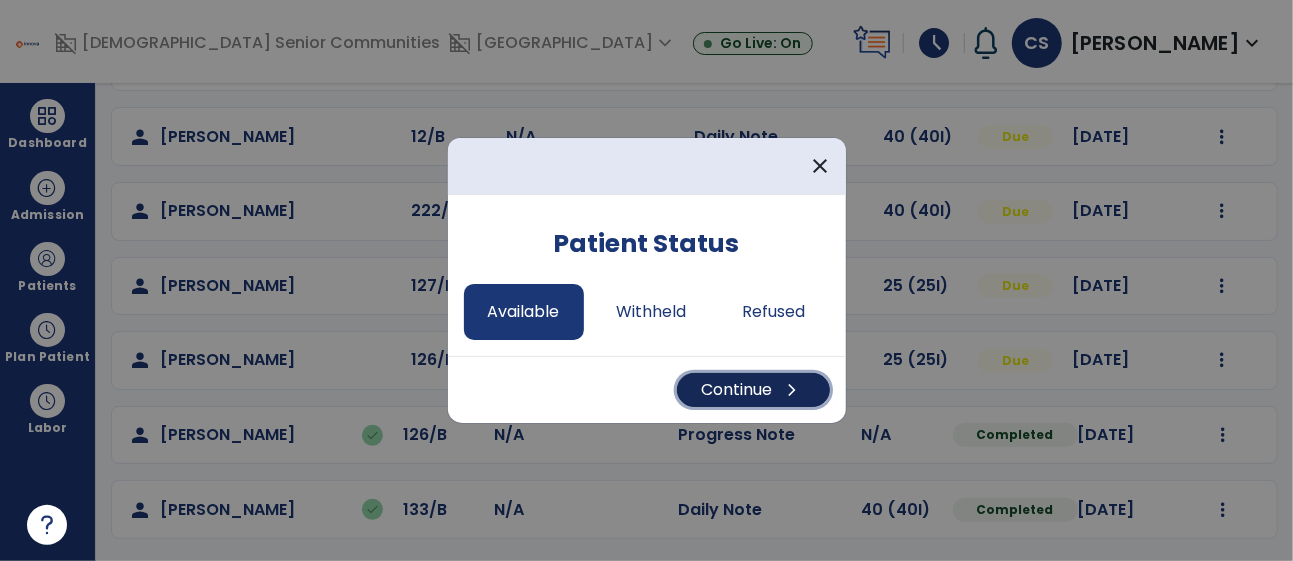 click on "Continue   chevron_right" at bounding box center (753, 390) 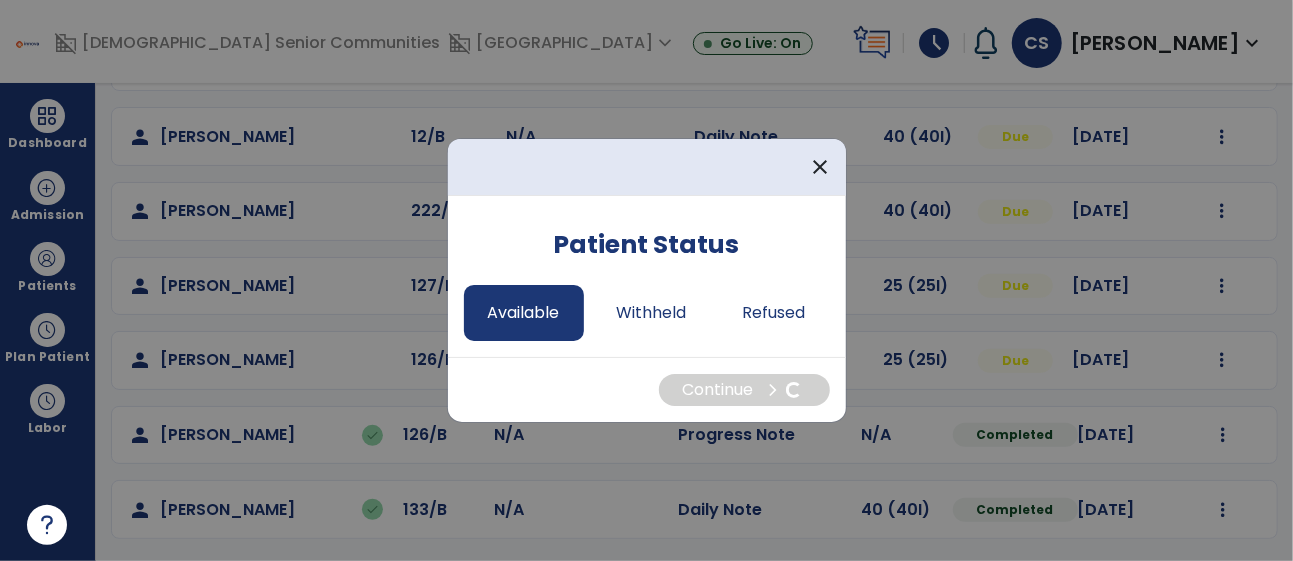 select on "*" 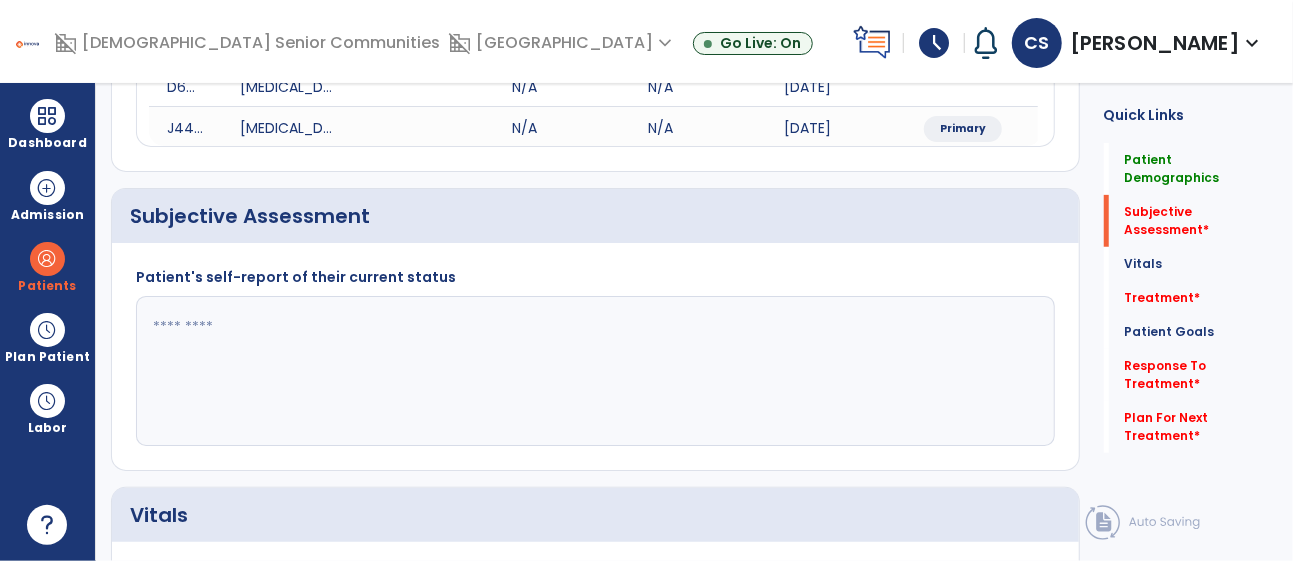 click 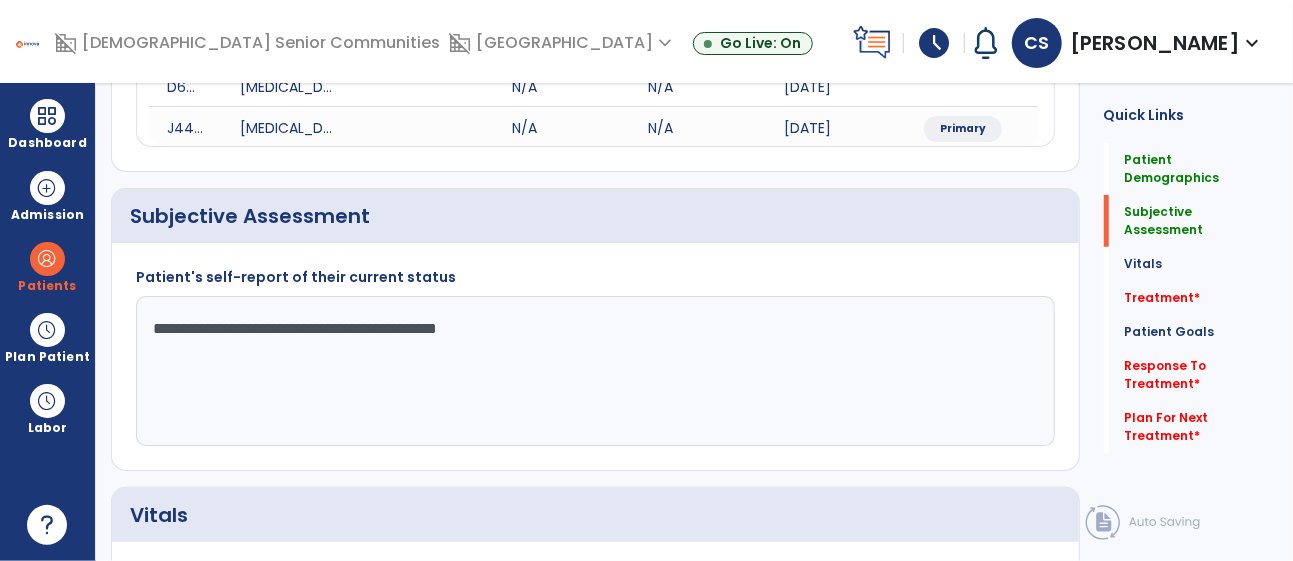 type on "**********" 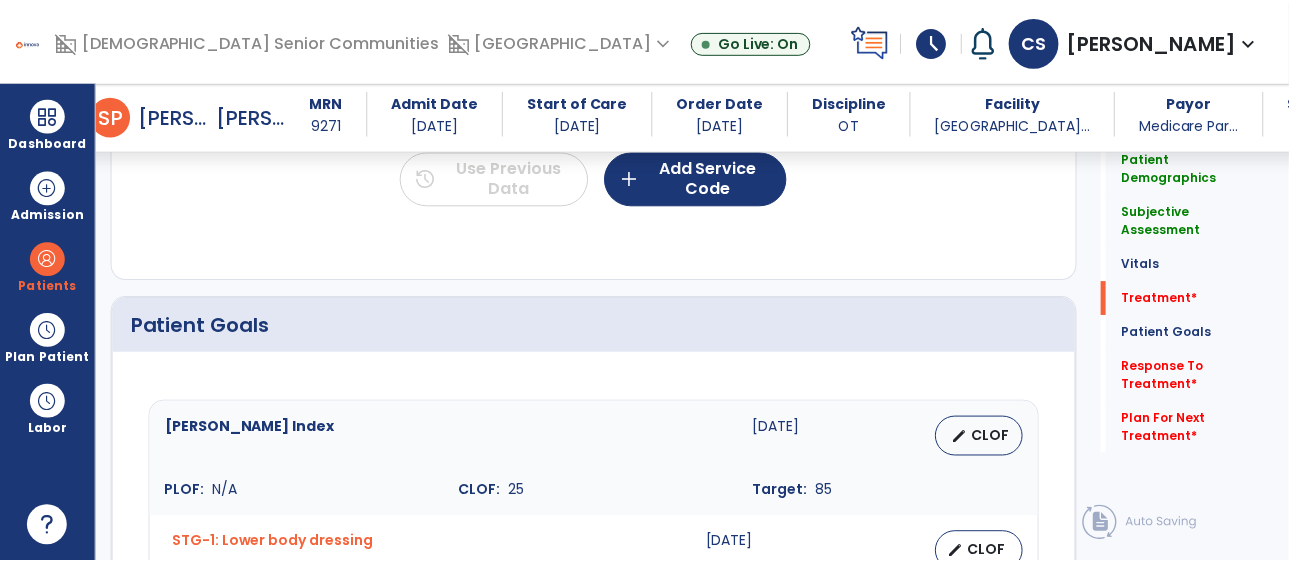 scroll, scrollTop: 1250, scrollLeft: 0, axis: vertical 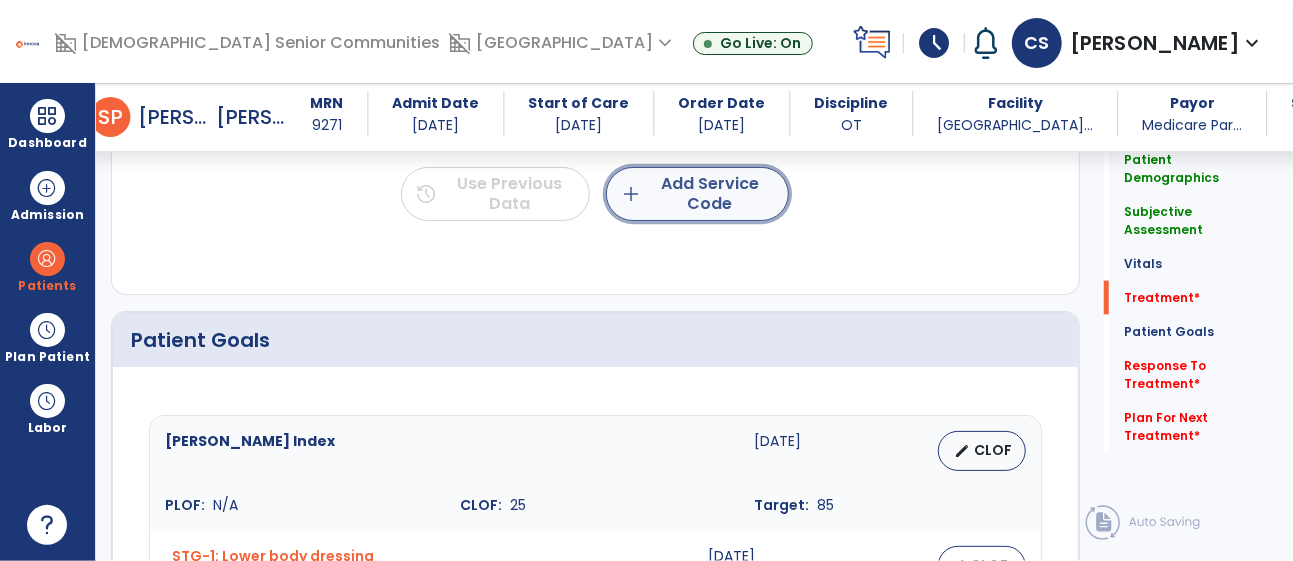 click on "add  Add Service Code" 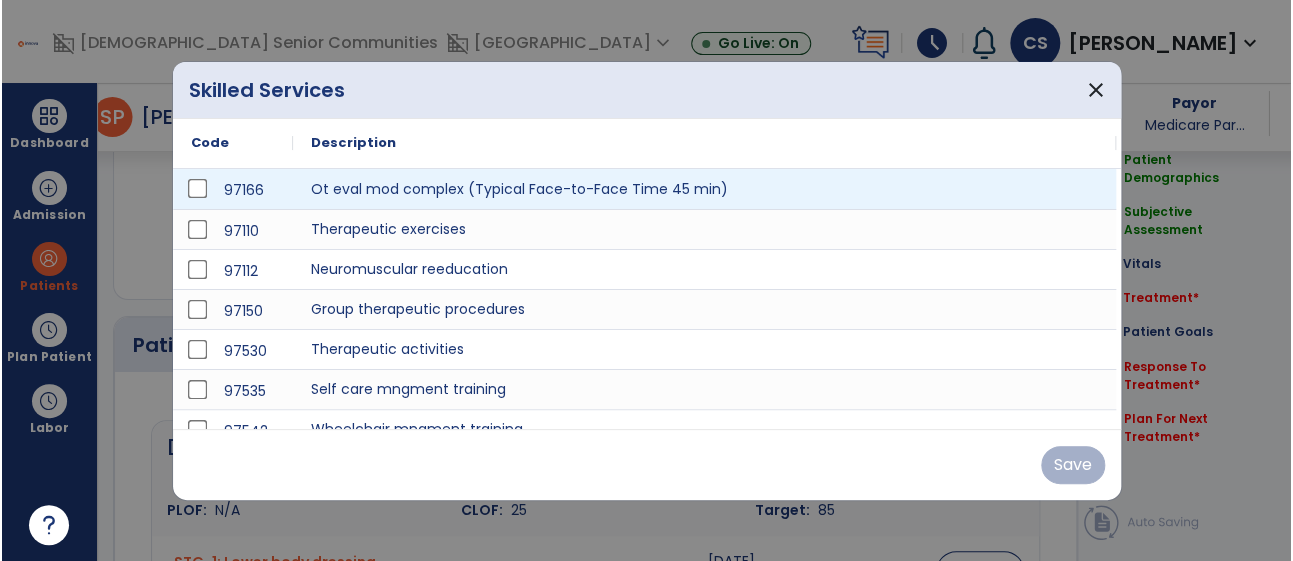 scroll, scrollTop: 1250, scrollLeft: 0, axis: vertical 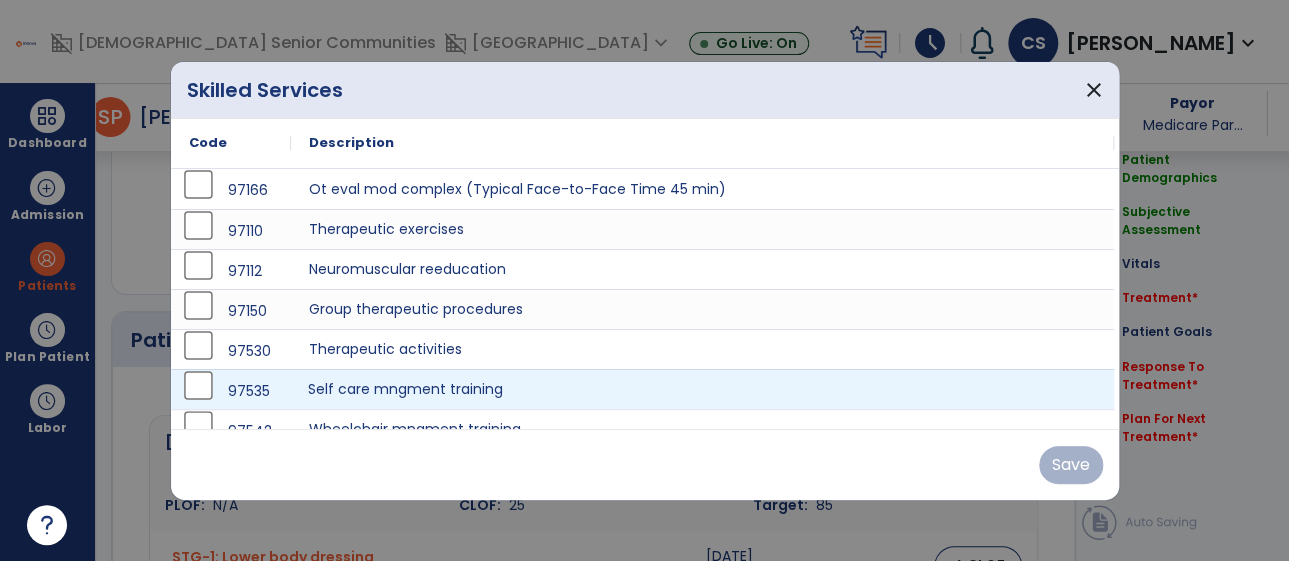 click on "Self care mngment training" at bounding box center (702, 389) 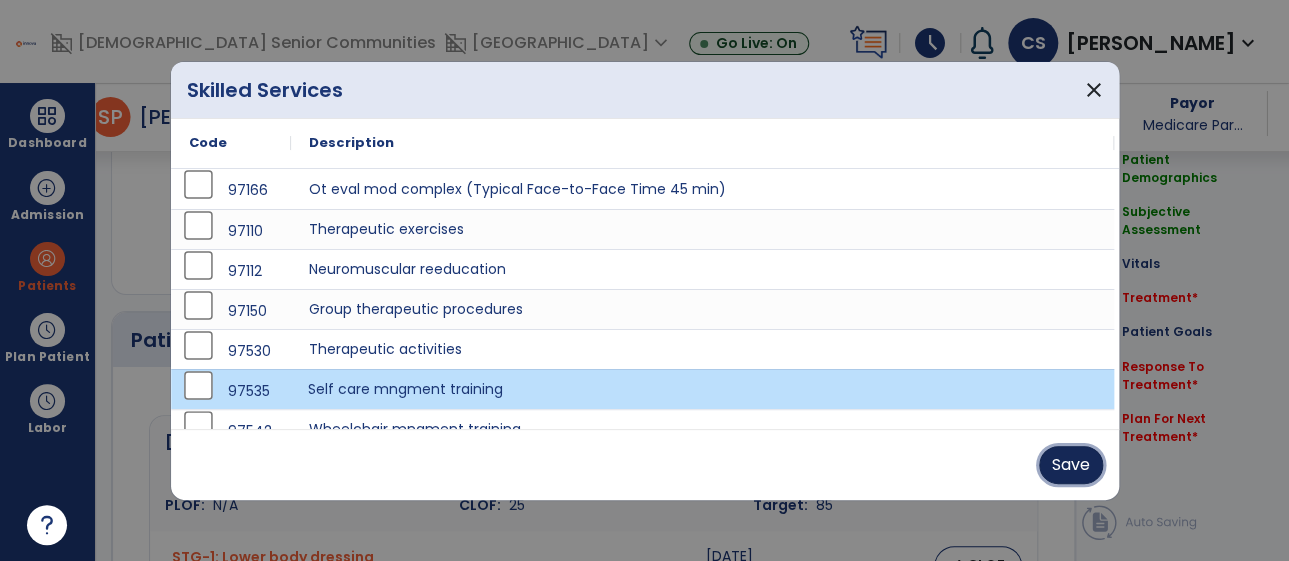 click on "Save" at bounding box center (1071, 465) 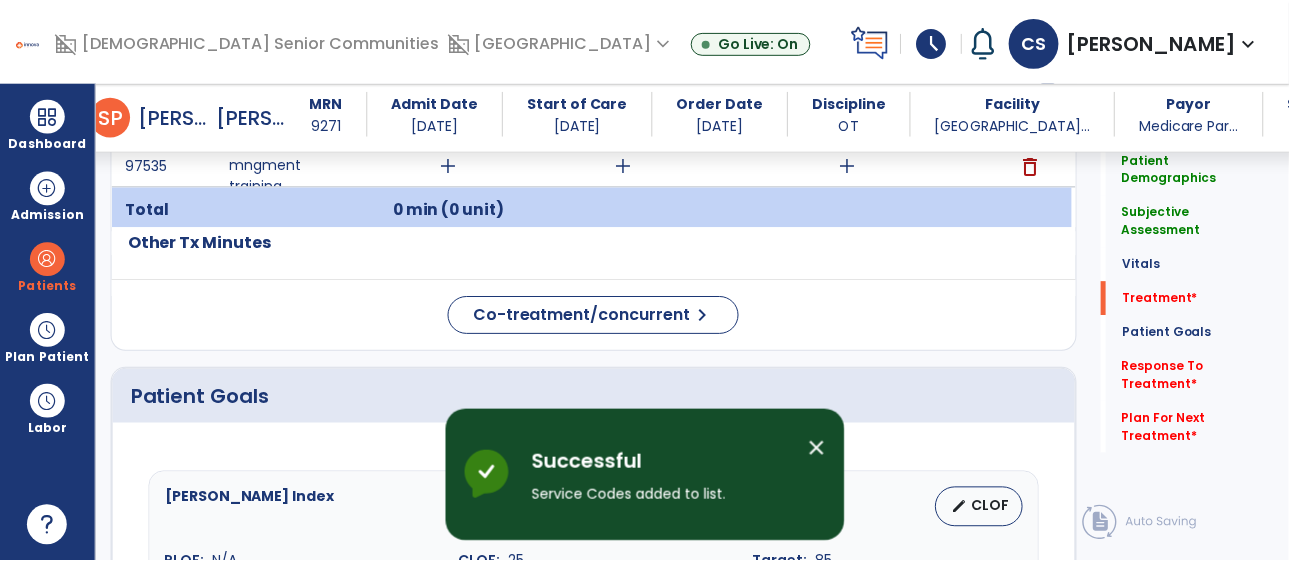 scroll, scrollTop: 1251, scrollLeft: 0, axis: vertical 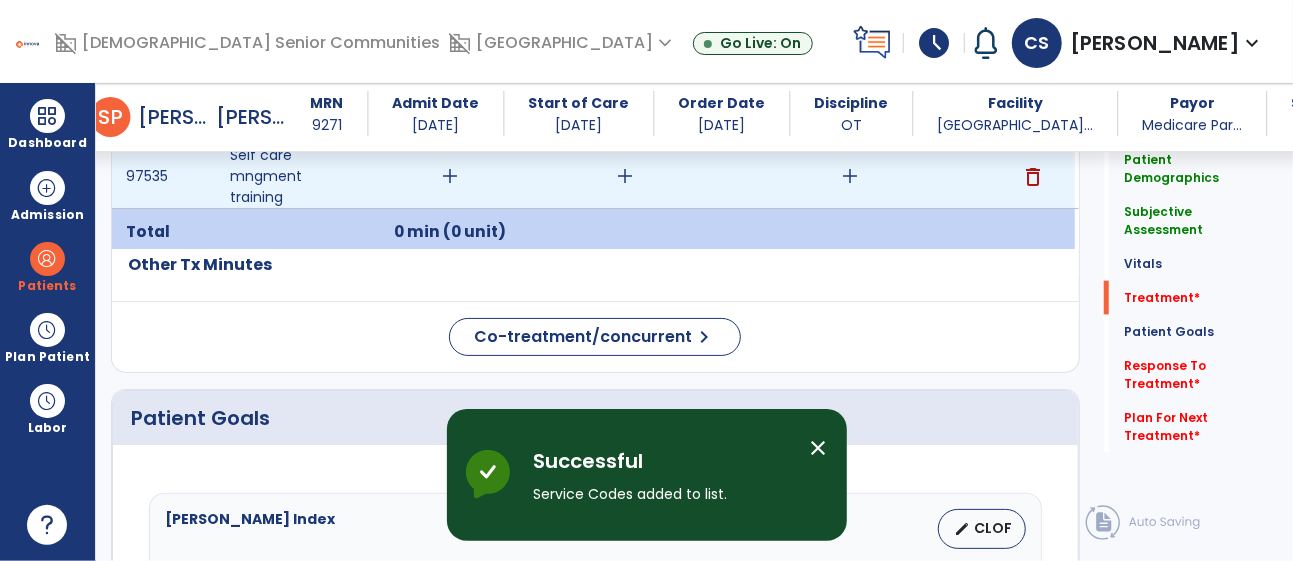 click on "add" at bounding box center (450, 176) 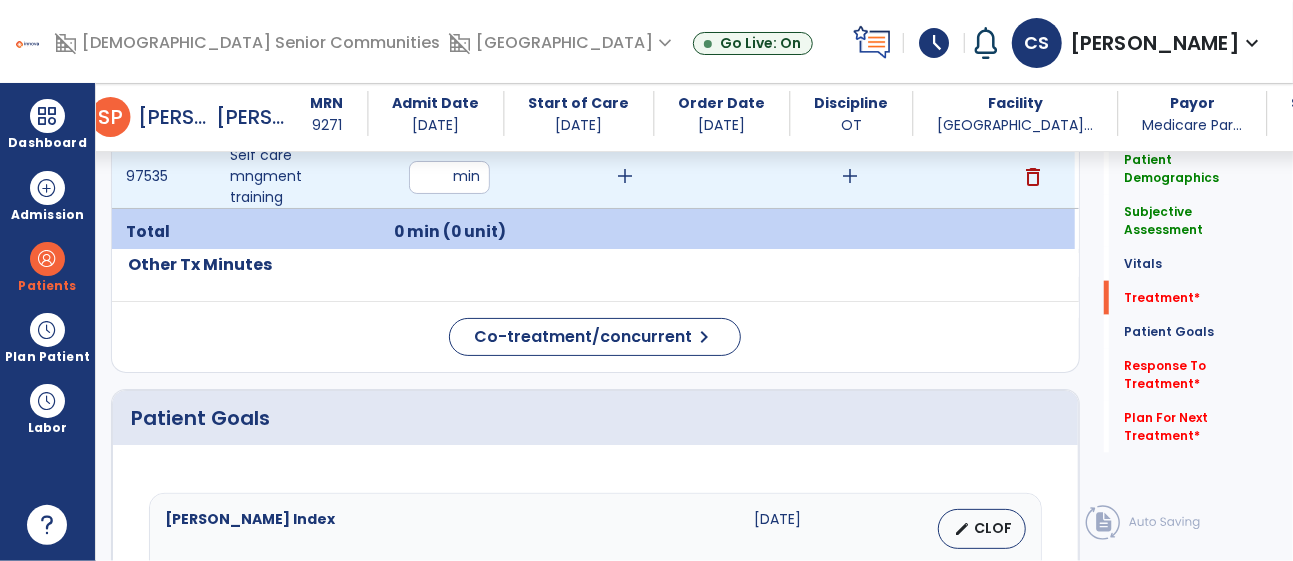 type on "**" 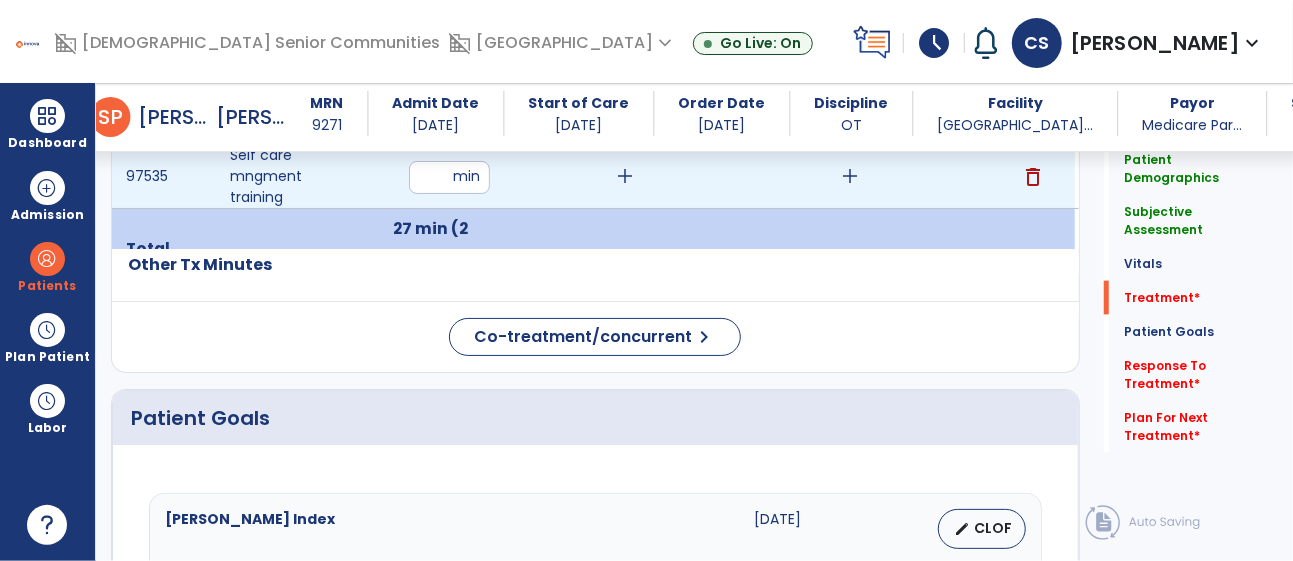click on "add" at bounding box center [625, 176] 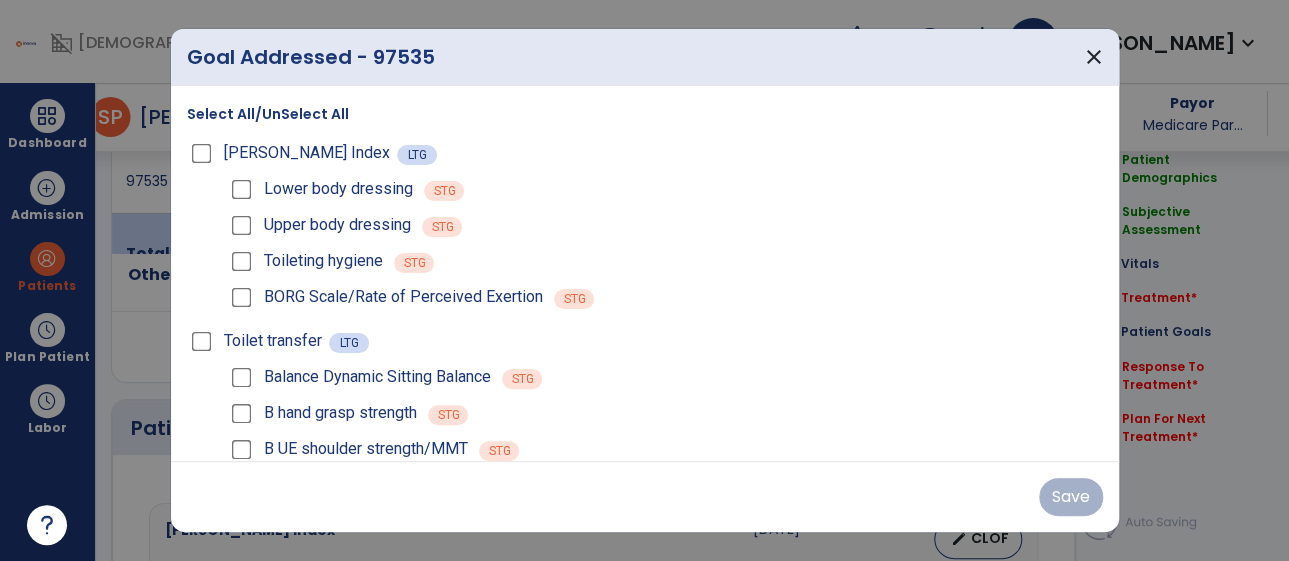 scroll, scrollTop: 1251, scrollLeft: 0, axis: vertical 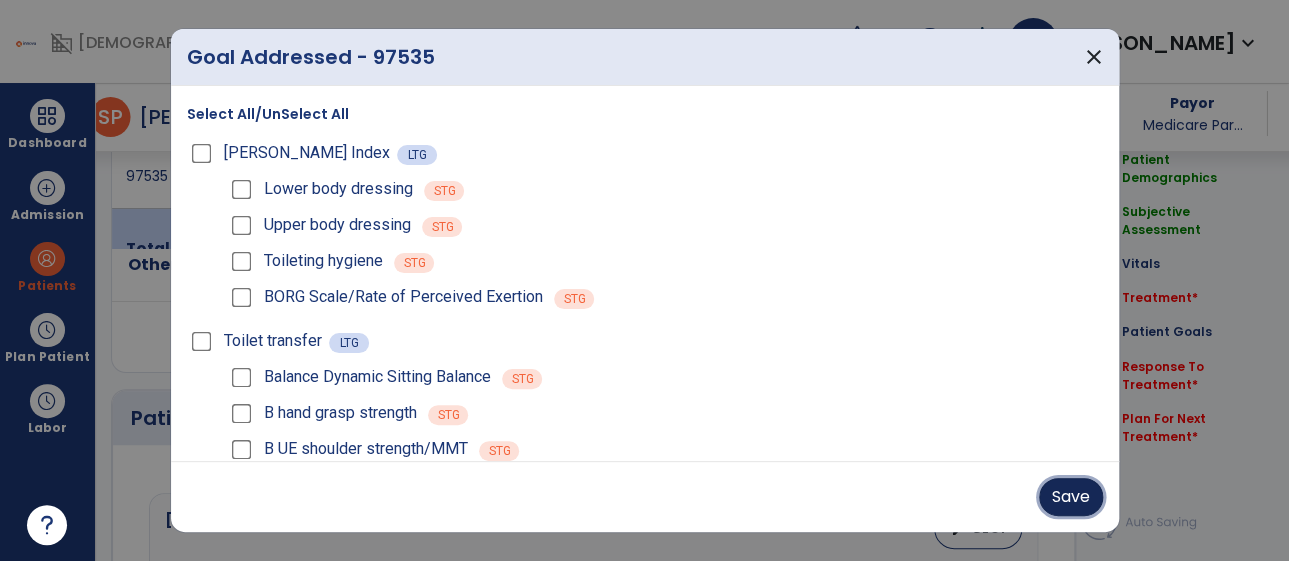 click on "Save" at bounding box center (1071, 497) 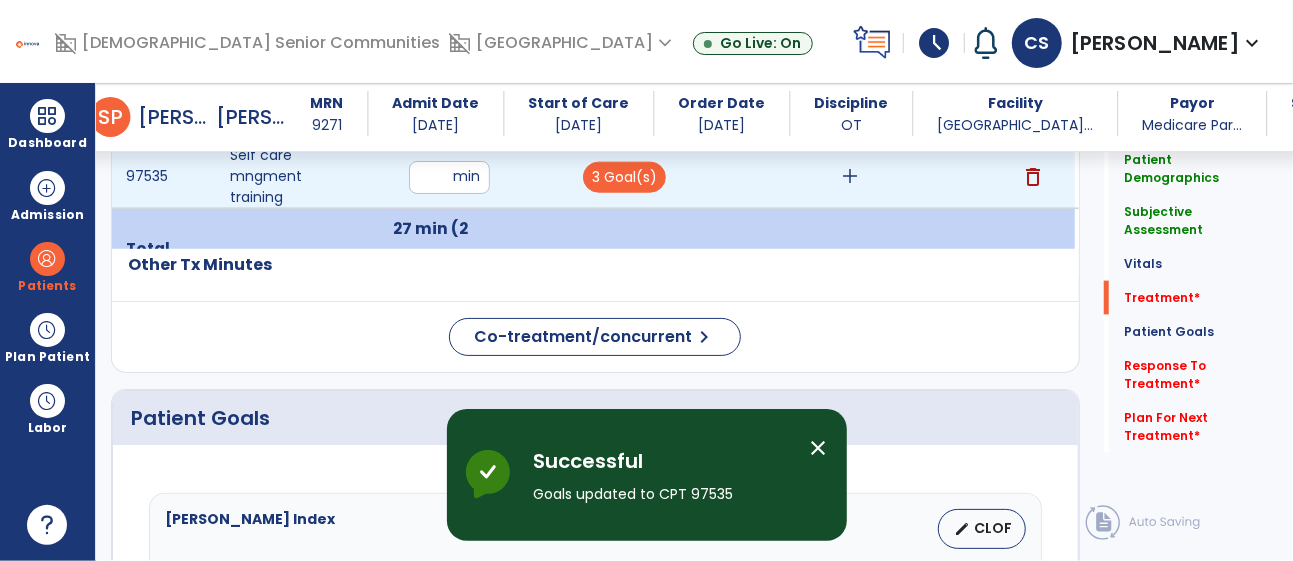 click on "add" at bounding box center (850, 176) 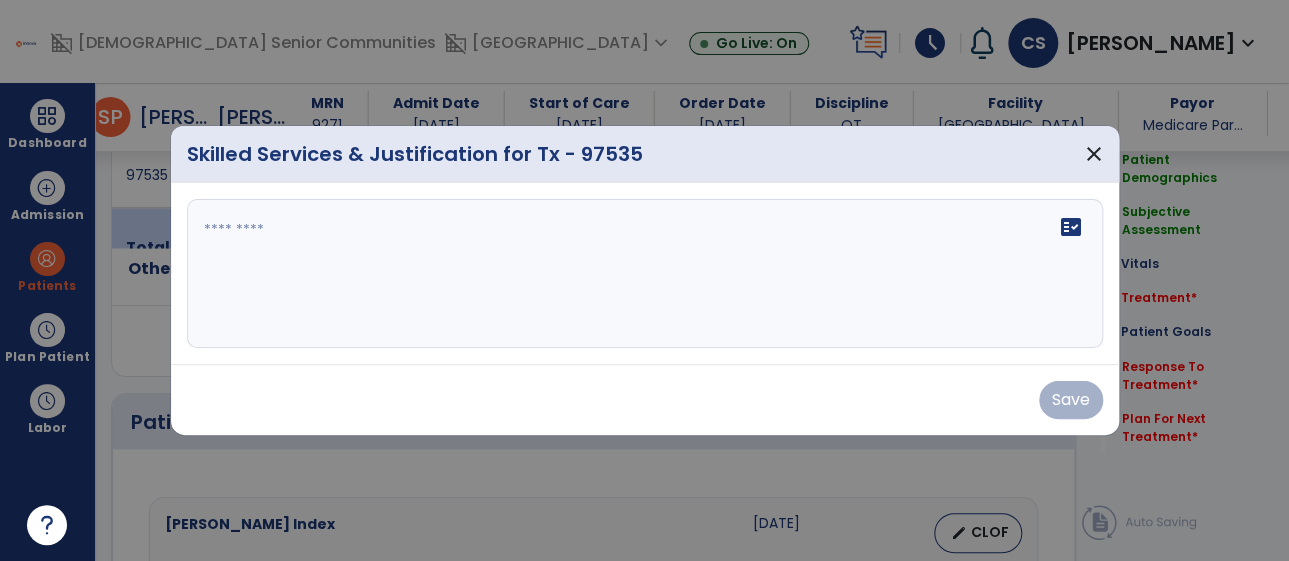 scroll, scrollTop: 1251, scrollLeft: 0, axis: vertical 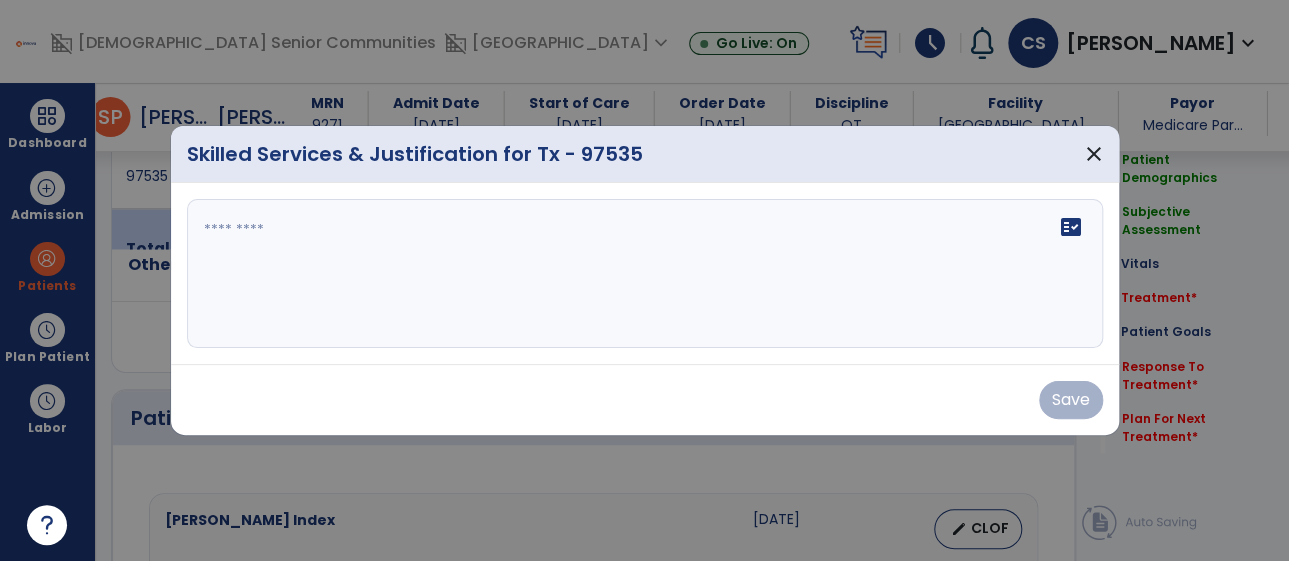 click on "fact_check" at bounding box center (645, 274) 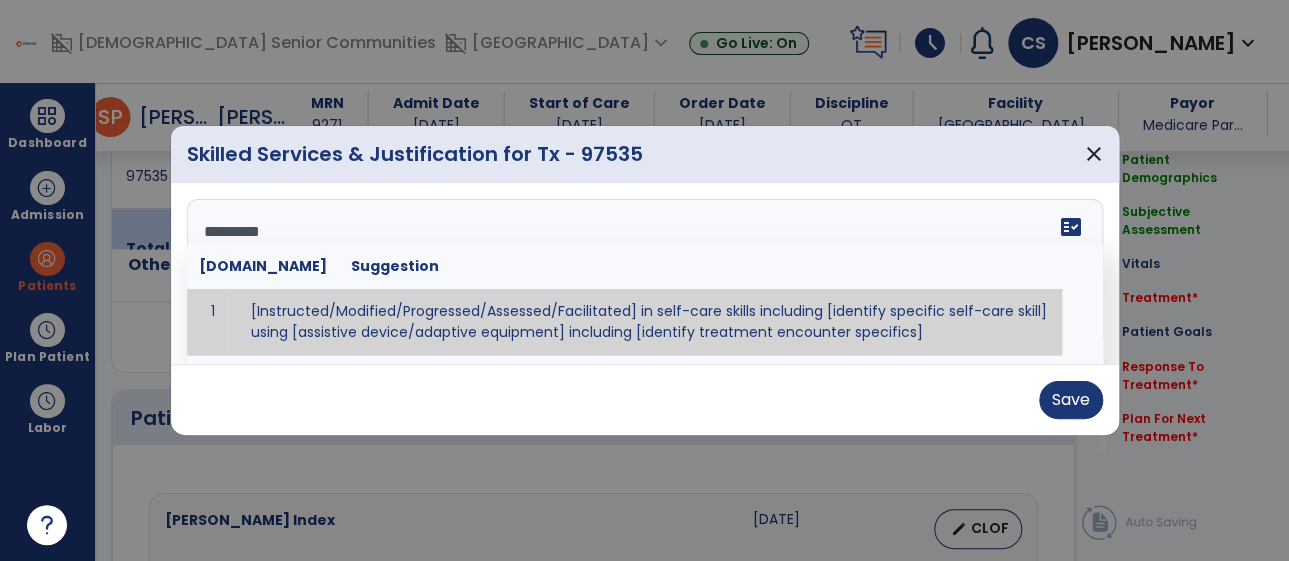 type on "**********" 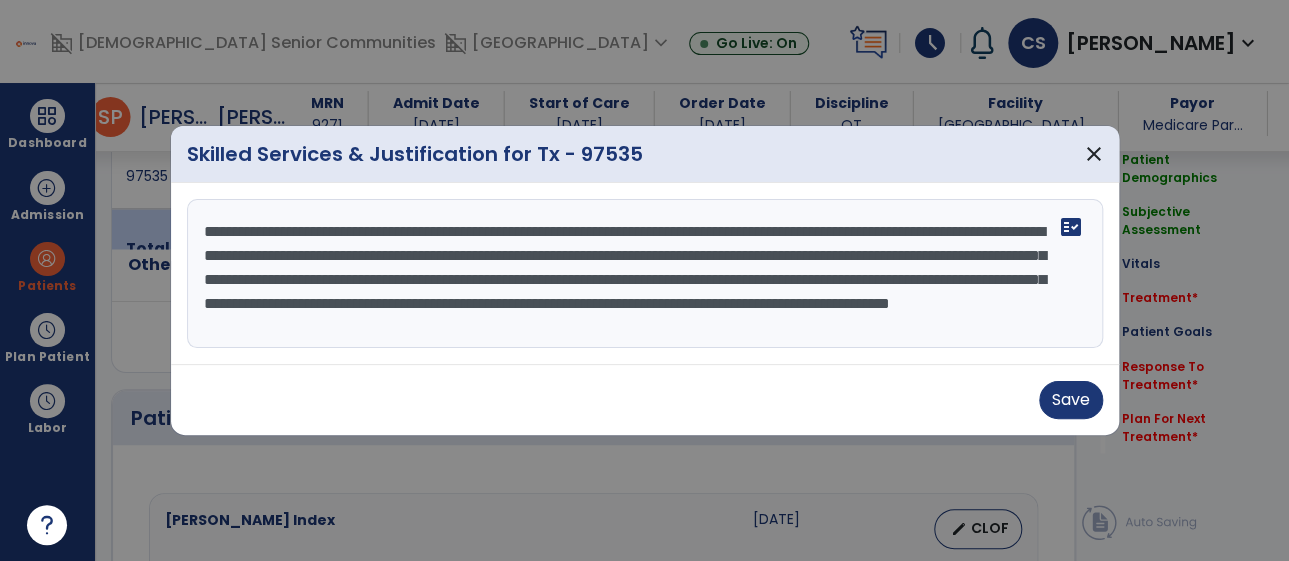 scroll, scrollTop: 16, scrollLeft: 0, axis: vertical 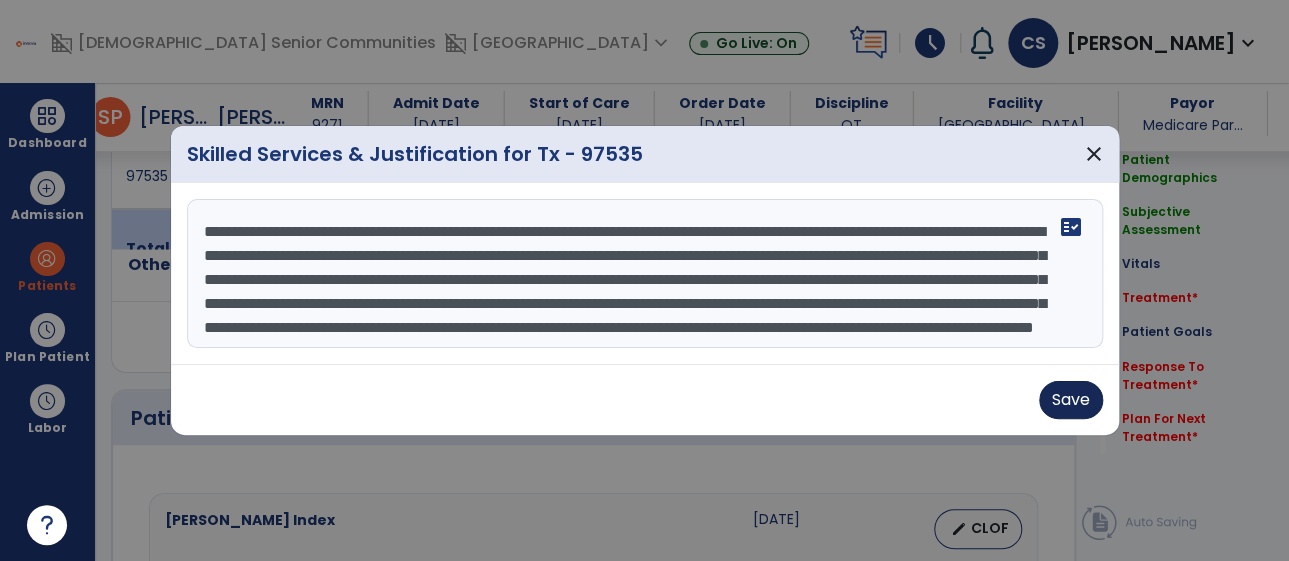 type on "**********" 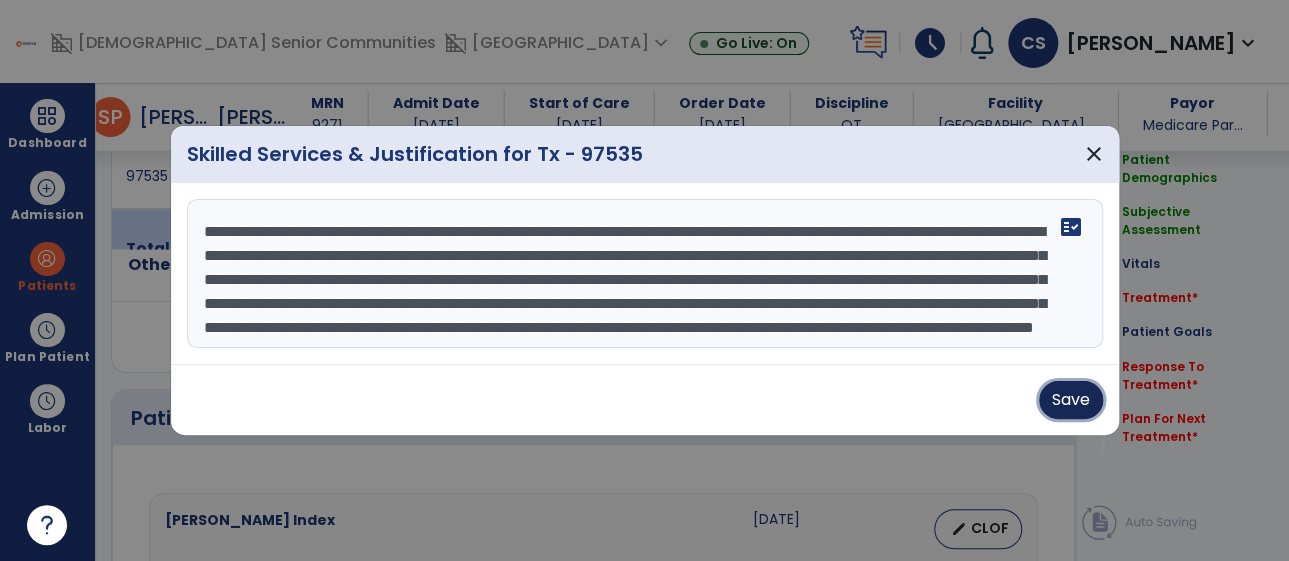 click on "Save" at bounding box center [1071, 400] 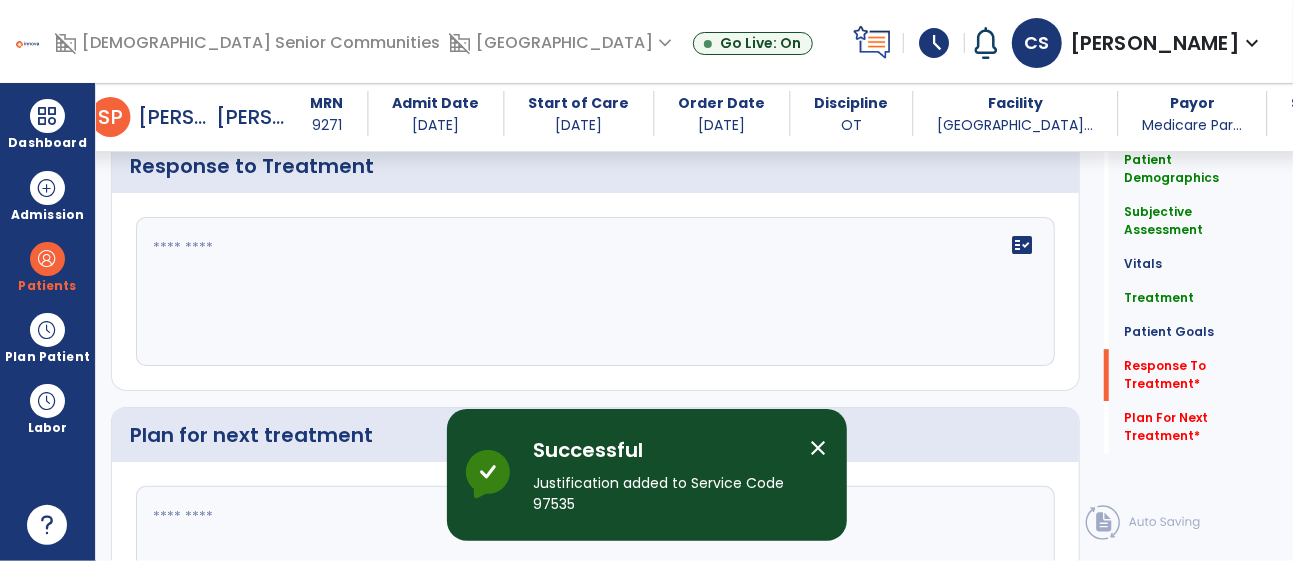 scroll, scrollTop: 2904, scrollLeft: 0, axis: vertical 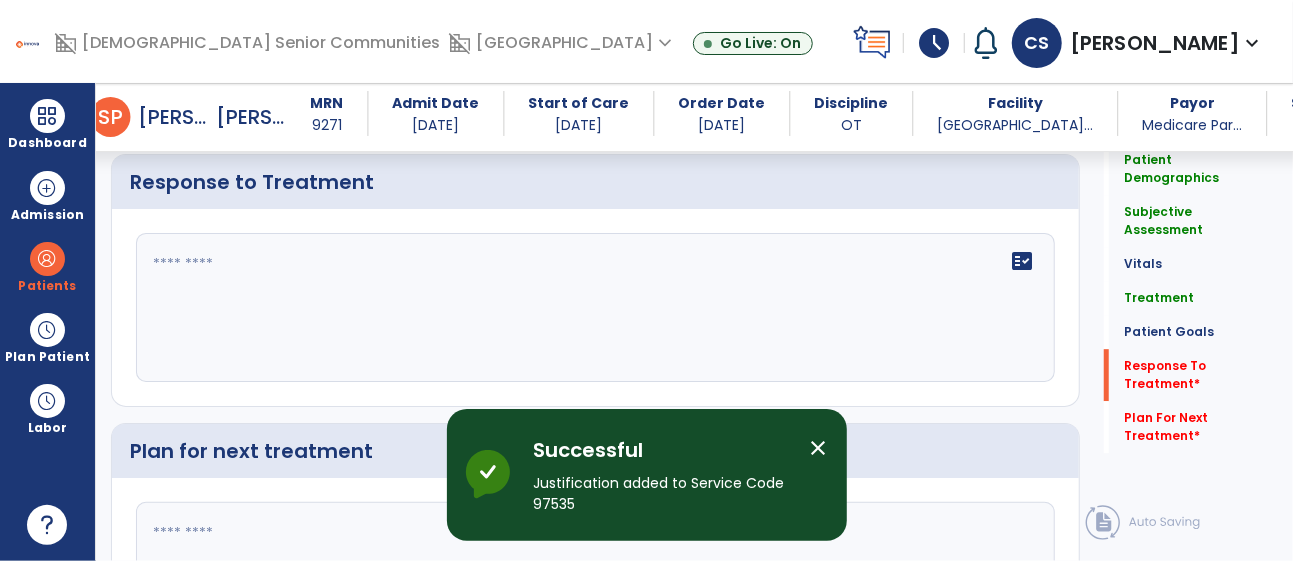 click on "fact_check" 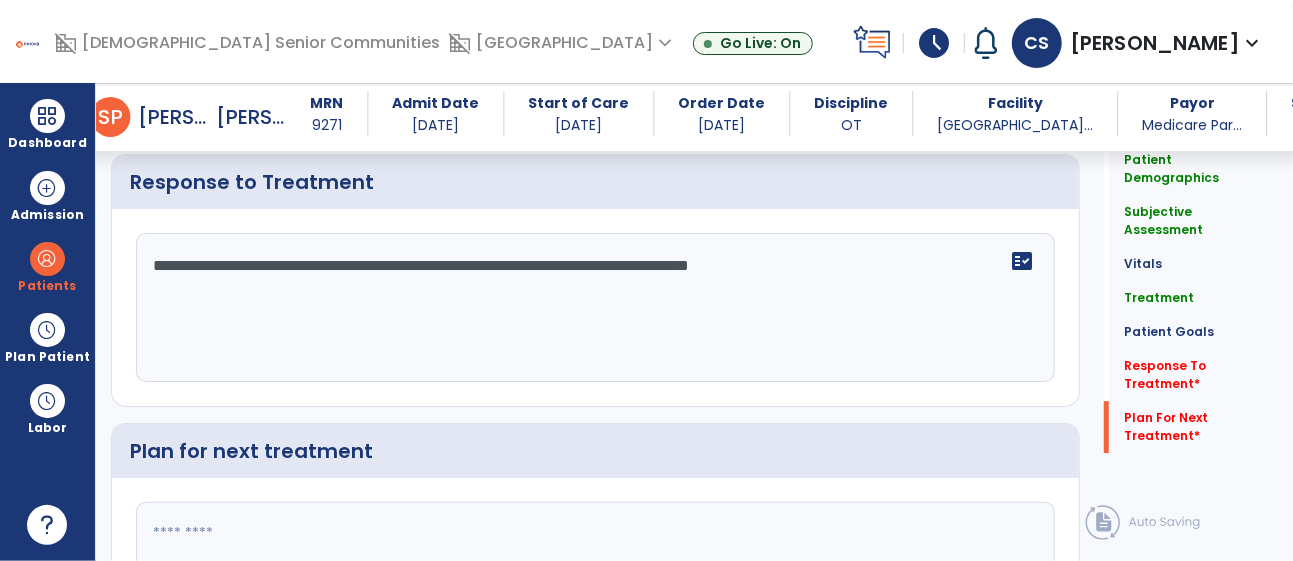 scroll, scrollTop: 3082, scrollLeft: 0, axis: vertical 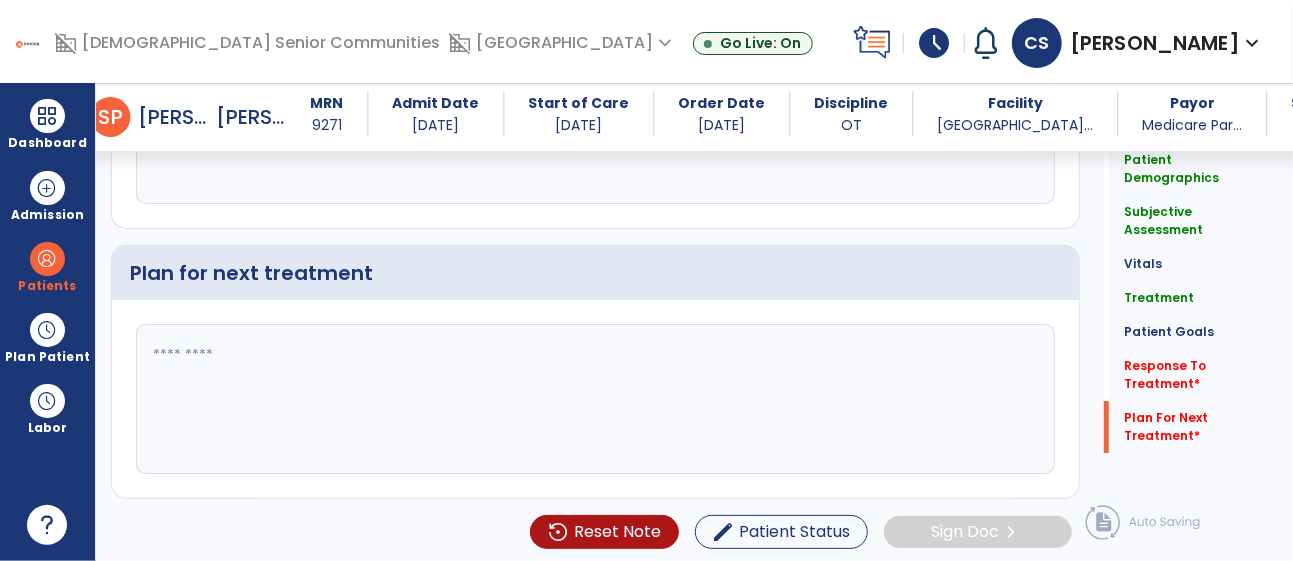 type on "**********" 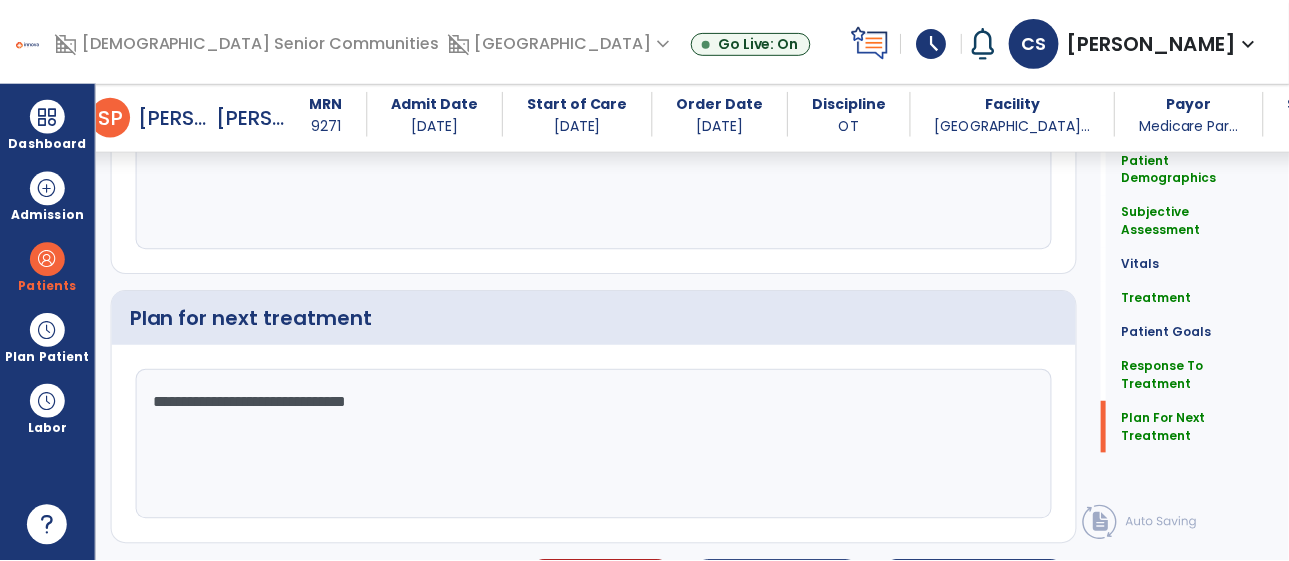scroll, scrollTop: 3082, scrollLeft: 0, axis: vertical 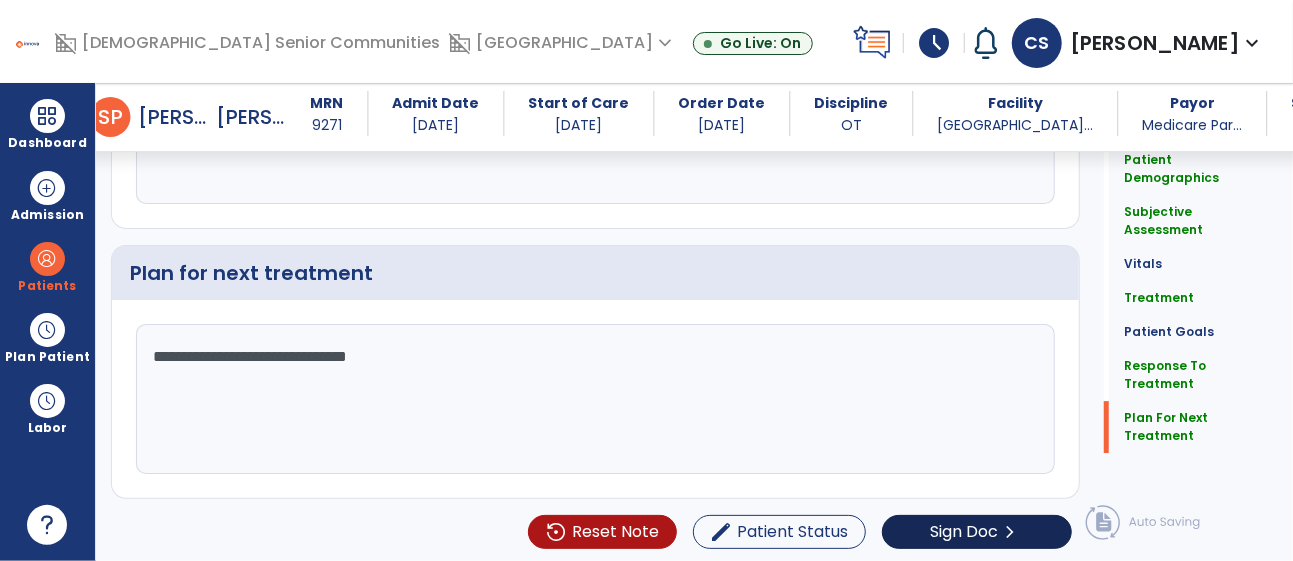 type on "**********" 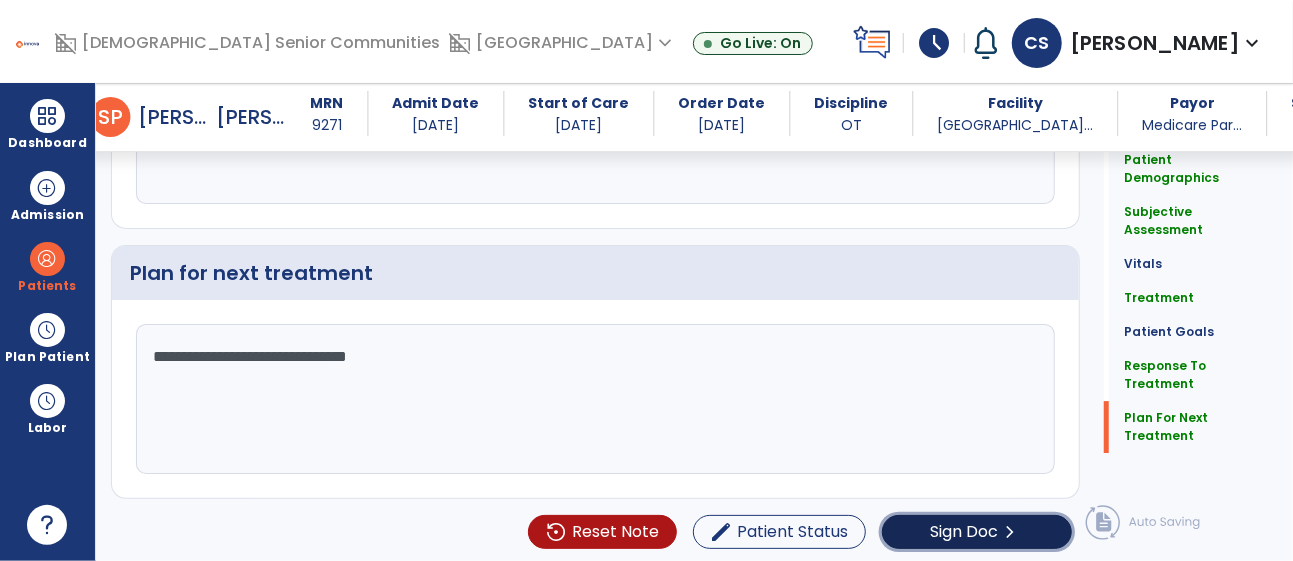 click on "Sign Doc" 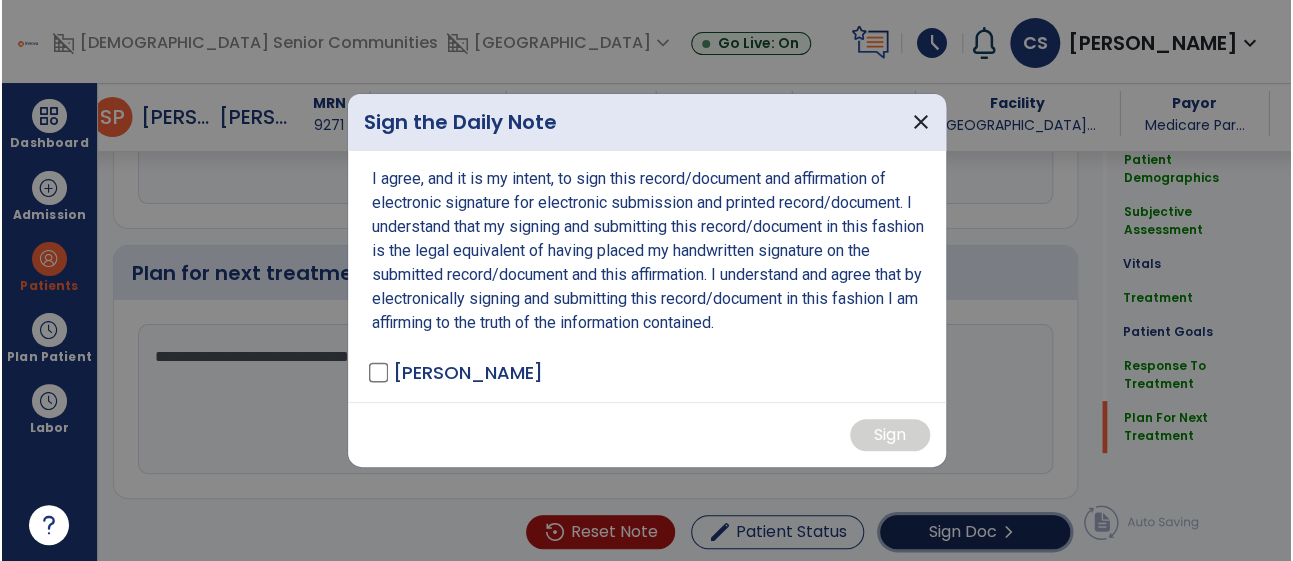 scroll, scrollTop: 3082, scrollLeft: 0, axis: vertical 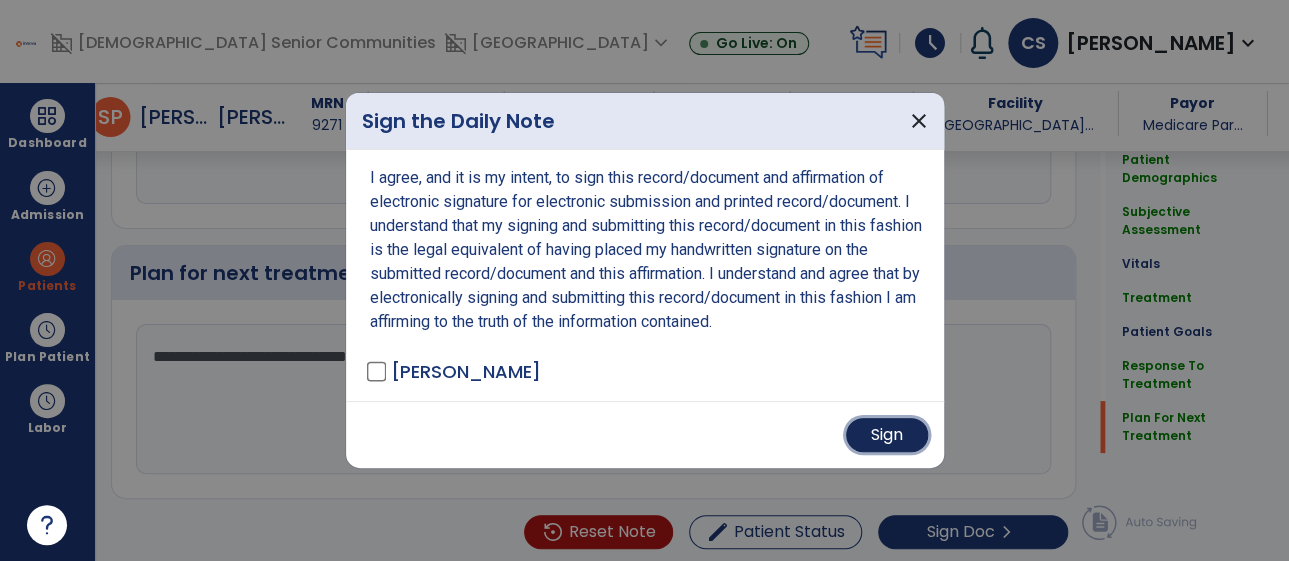 click on "Sign" at bounding box center (887, 435) 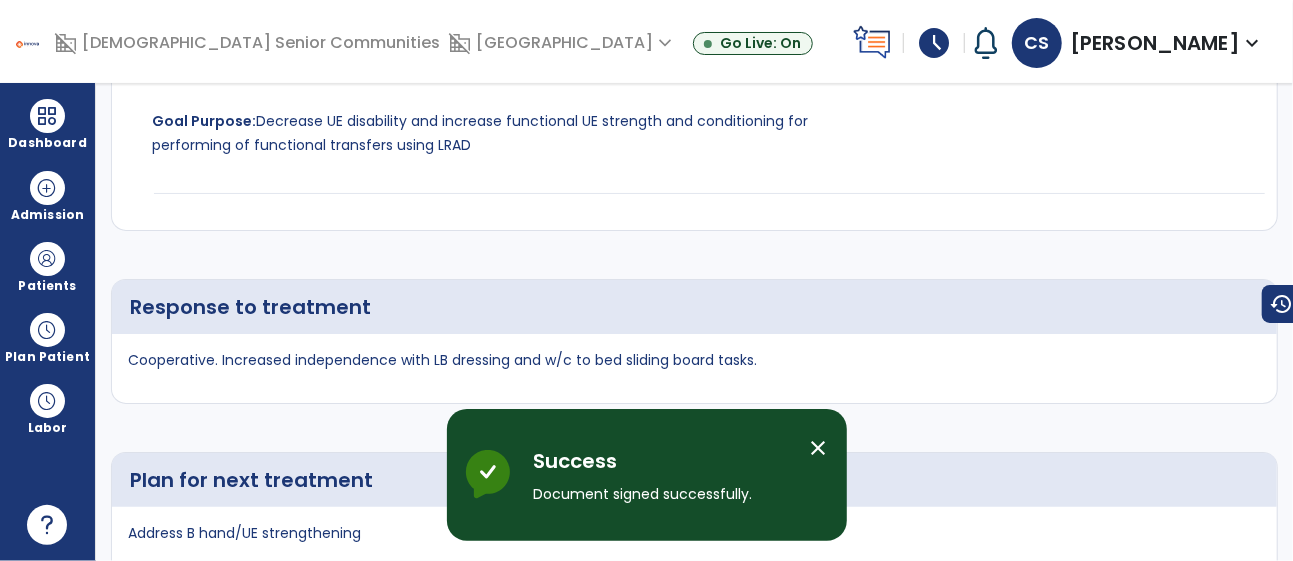 scroll, scrollTop: 0, scrollLeft: 0, axis: both 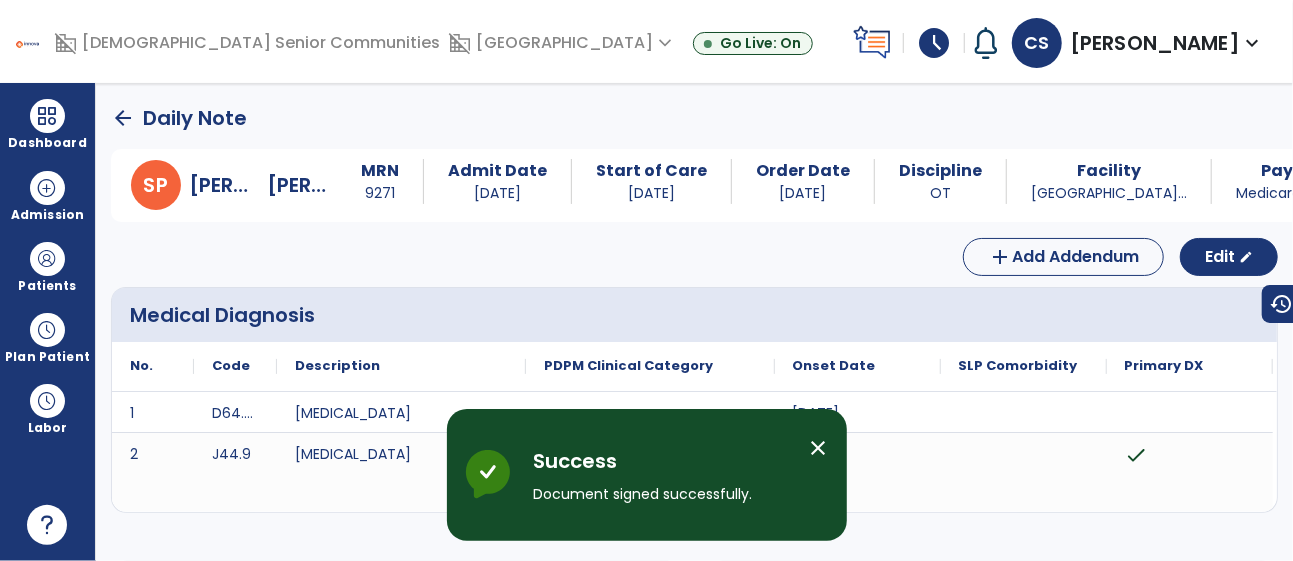 click on "arrow_back" 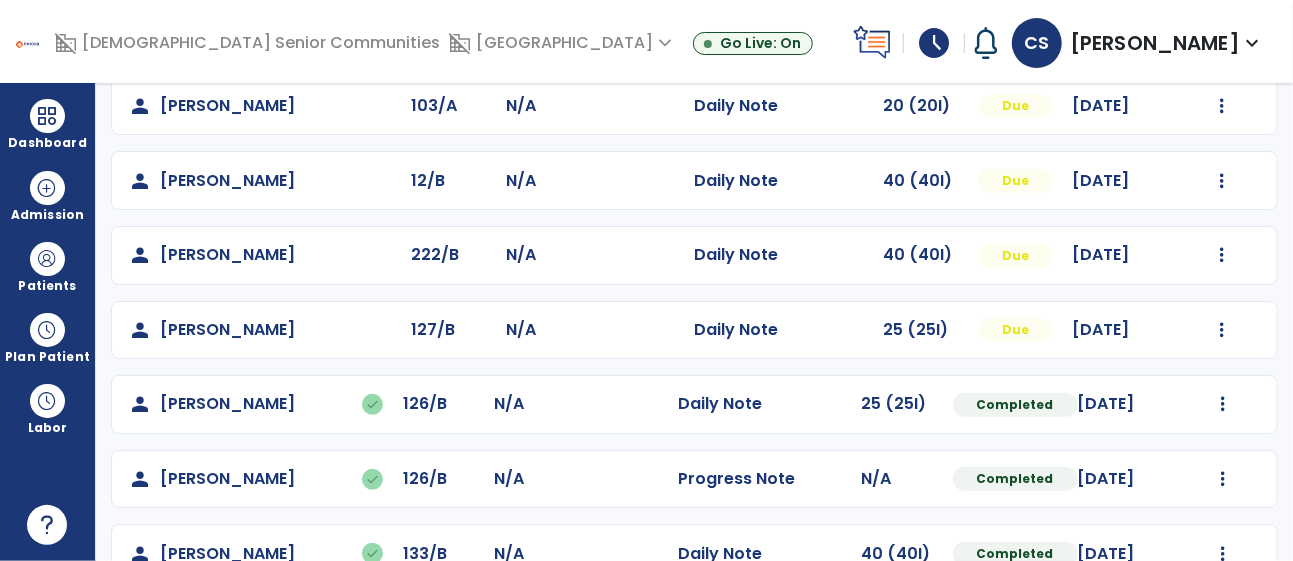 scroll, scrollTop: 356, scrollLeft: 0, axis: vertical 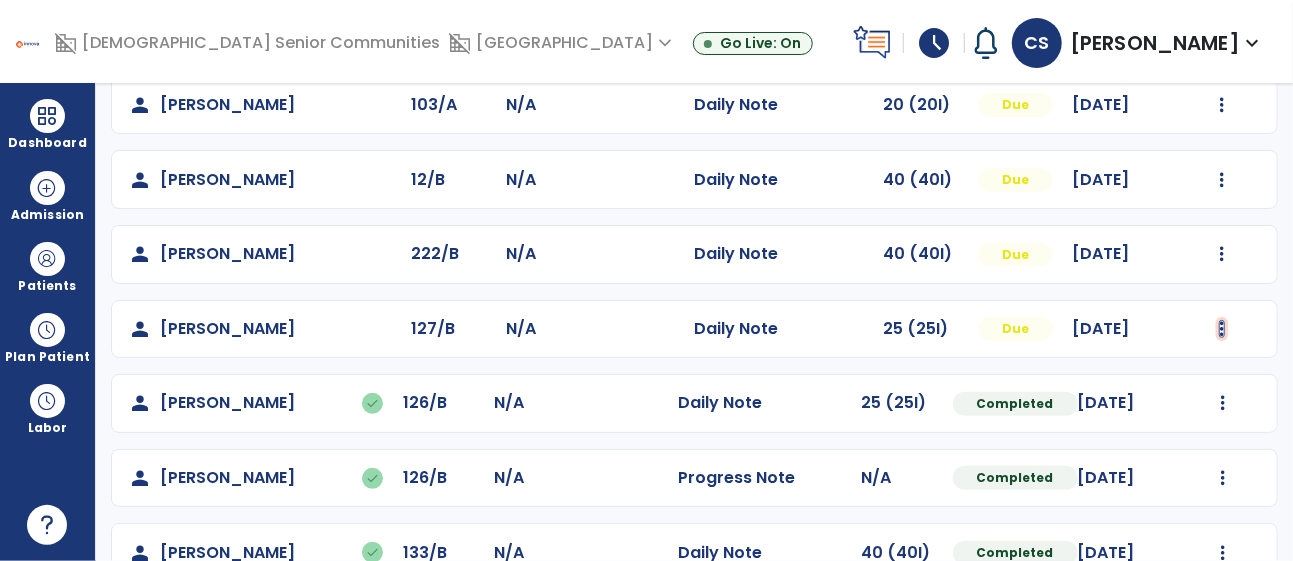 click at bounding box center [1222, -44] 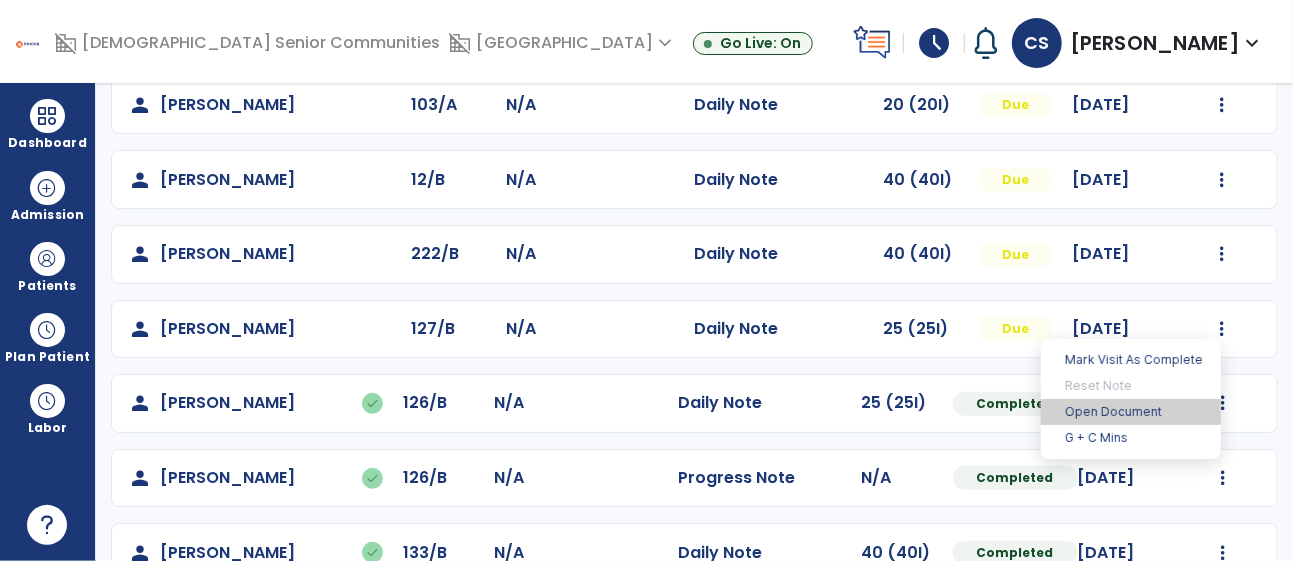 click on "Open Document" at bounding box center (1131, 412) 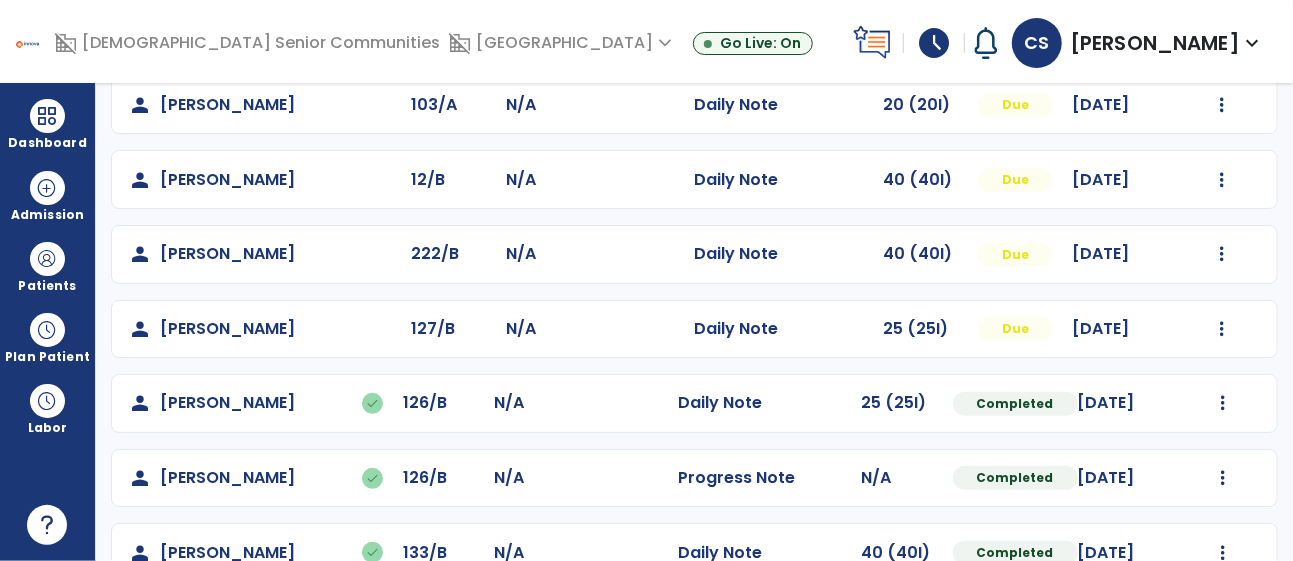 scroll, scrollTop: 399, scrollLeft: 0, axis: vertical 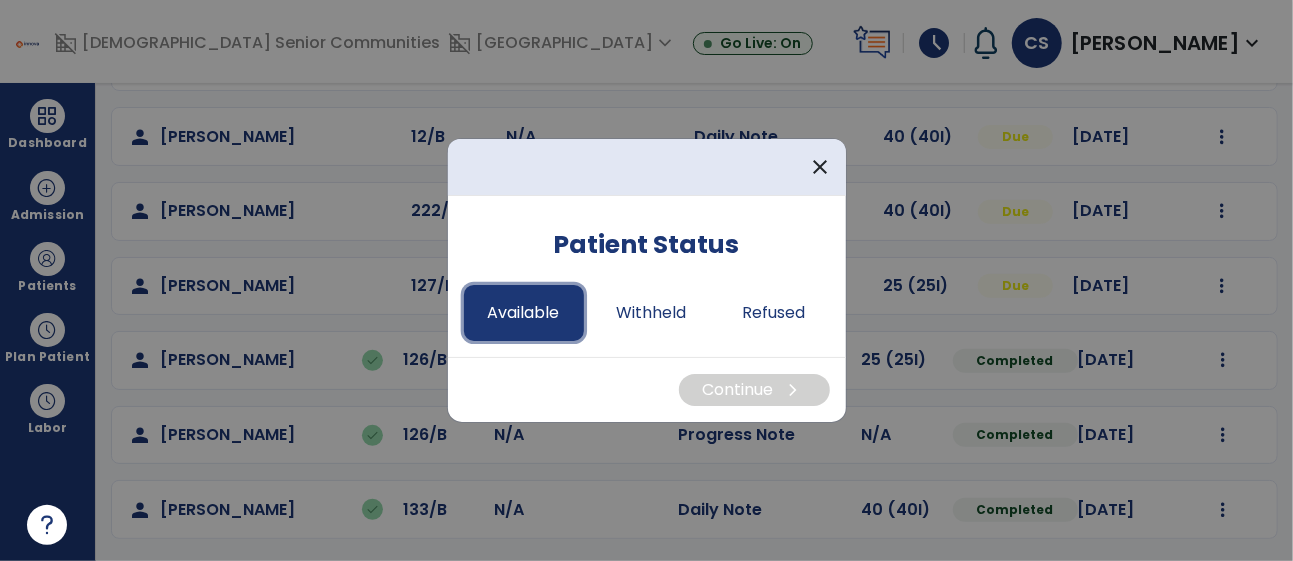 click on "Available" at bounding box center [524, 313] 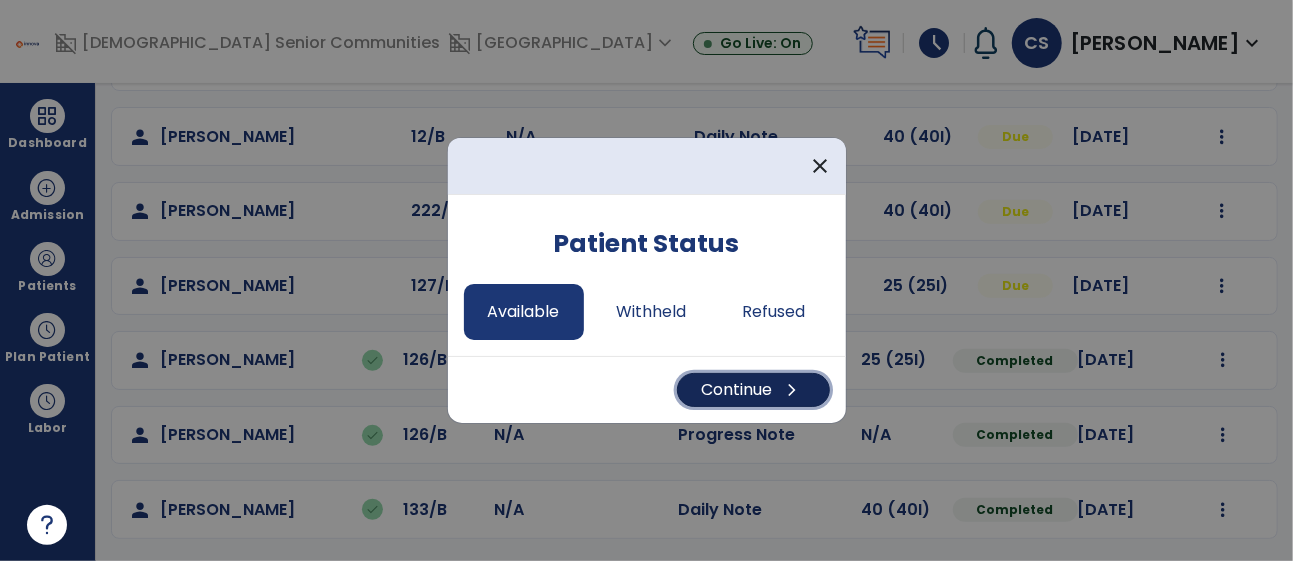 click on "Continue   chevron_right" at bounding box center [753, 390] 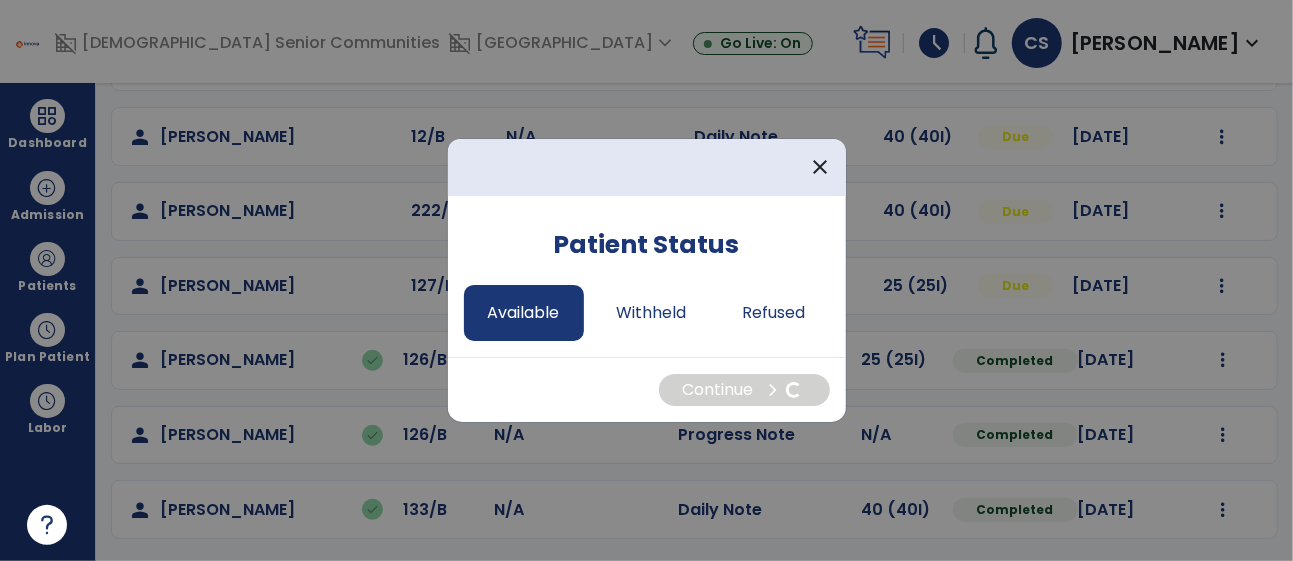 select on "*" 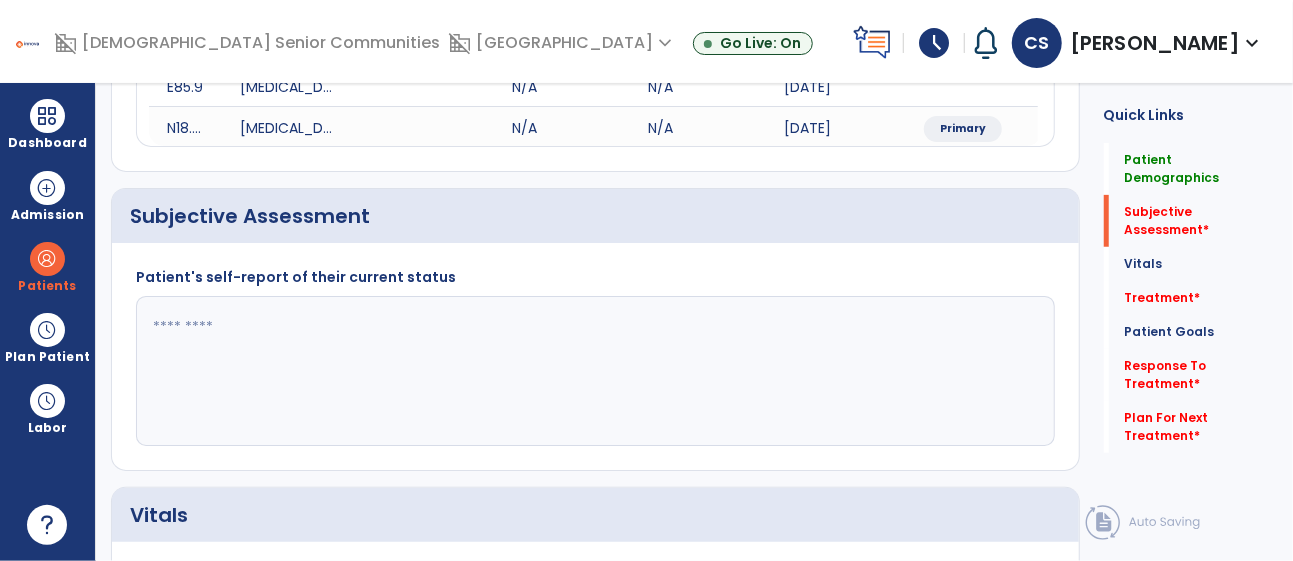 click 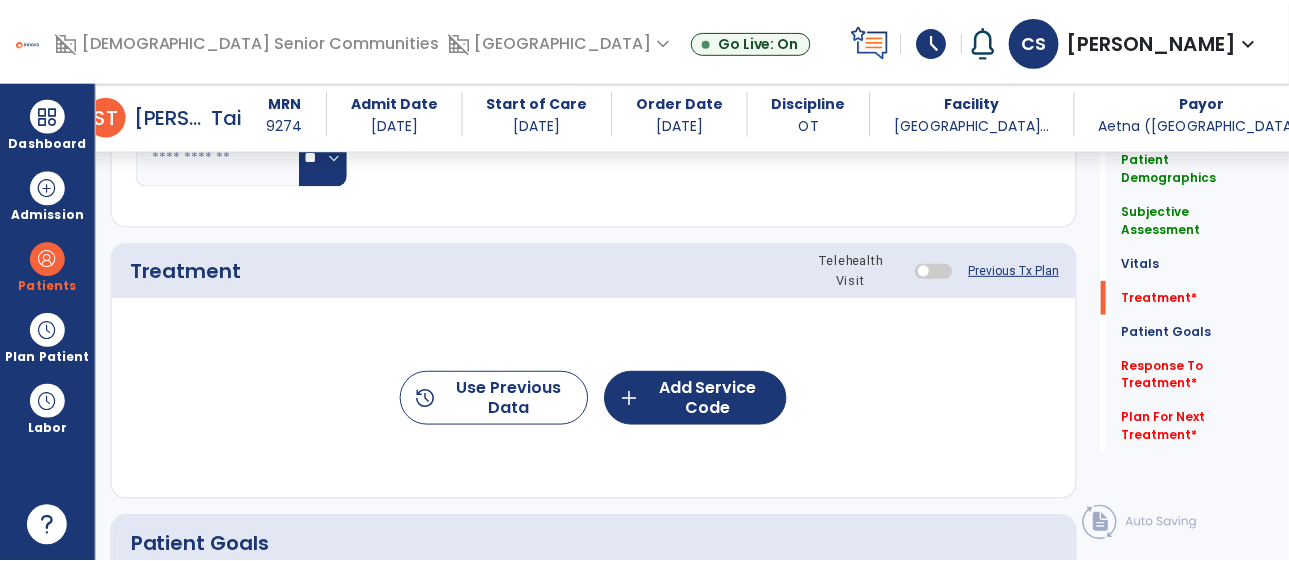scroll, scrollTop: 1103, scrollLeft: 0, axis: vertical 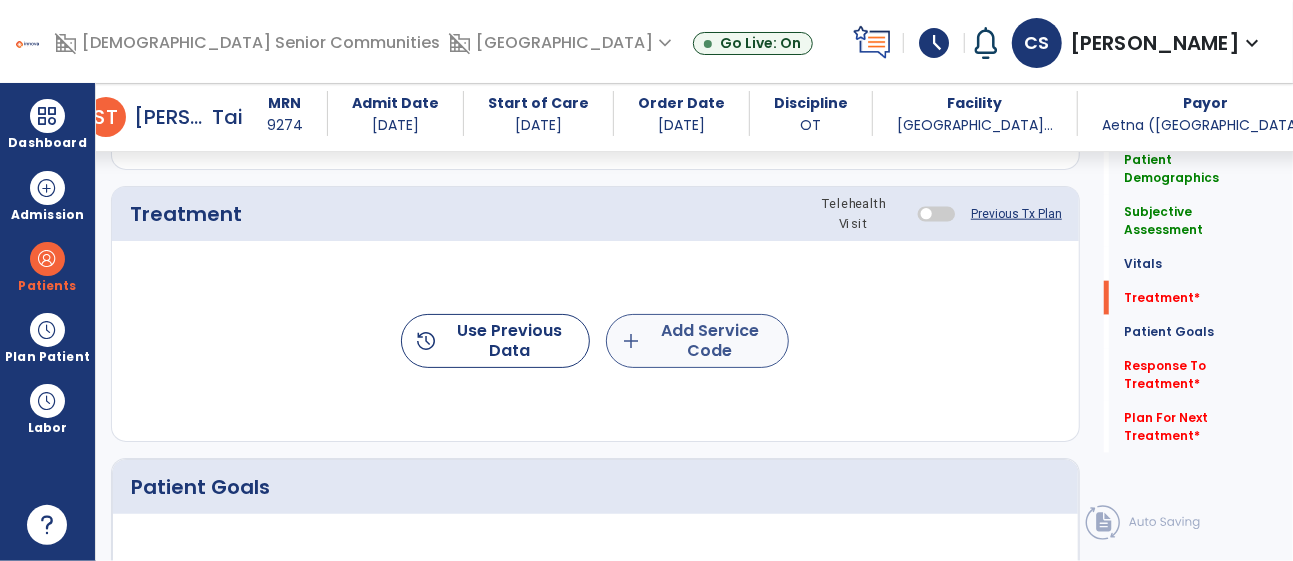 type on "**********" 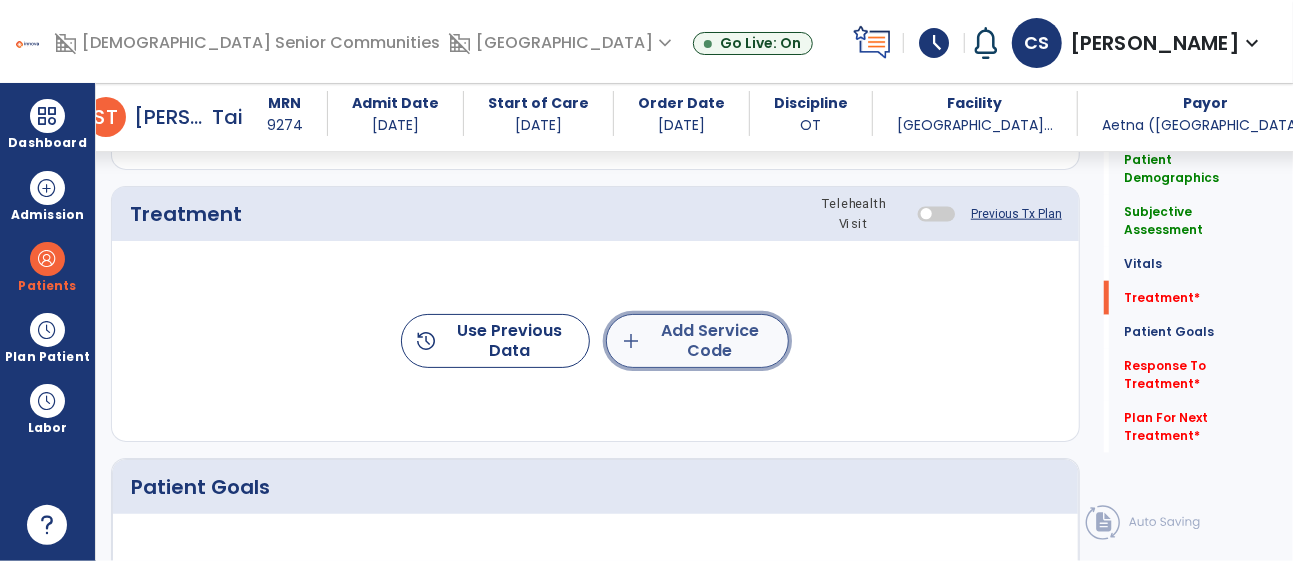 click on "add  Add Service Code" 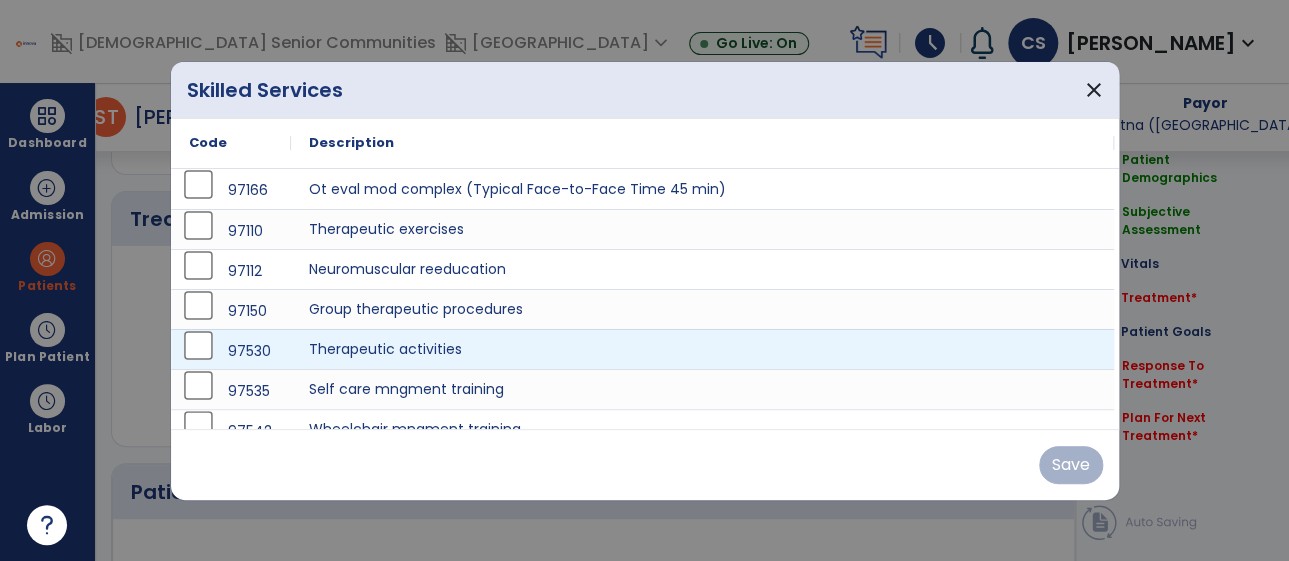 scroll, scrollTop: 1103, scrollLeft: 0, axis: vertical 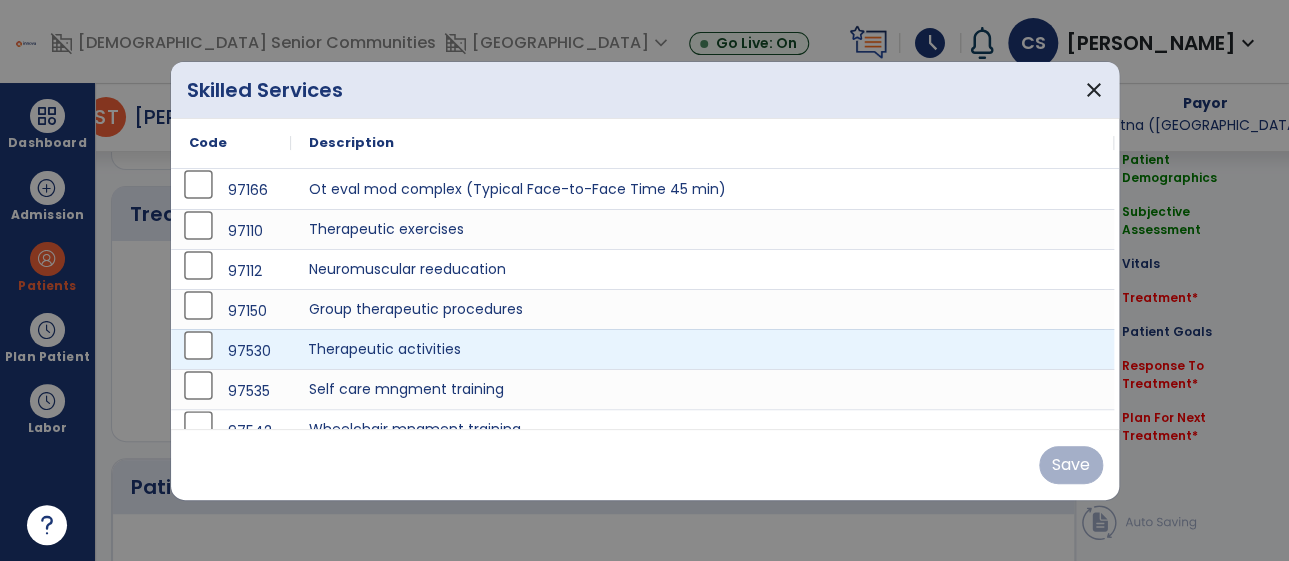 click on "Therapeutic activities" at bounding box center [702, 349] 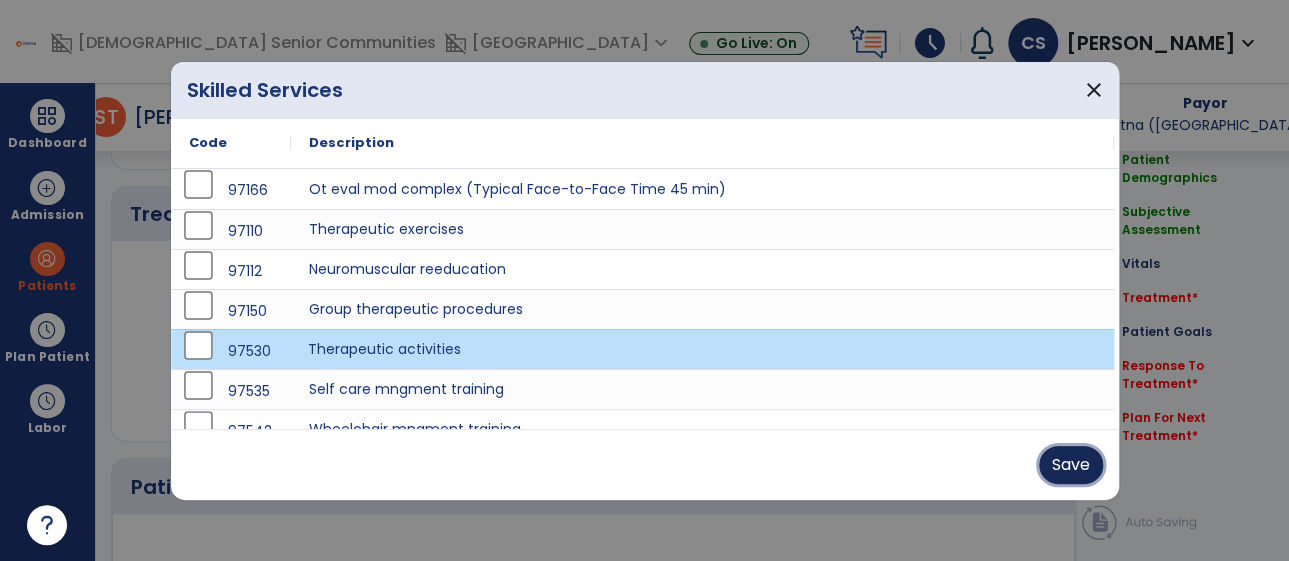 click on "Save" at bounding box center (1071, 465) 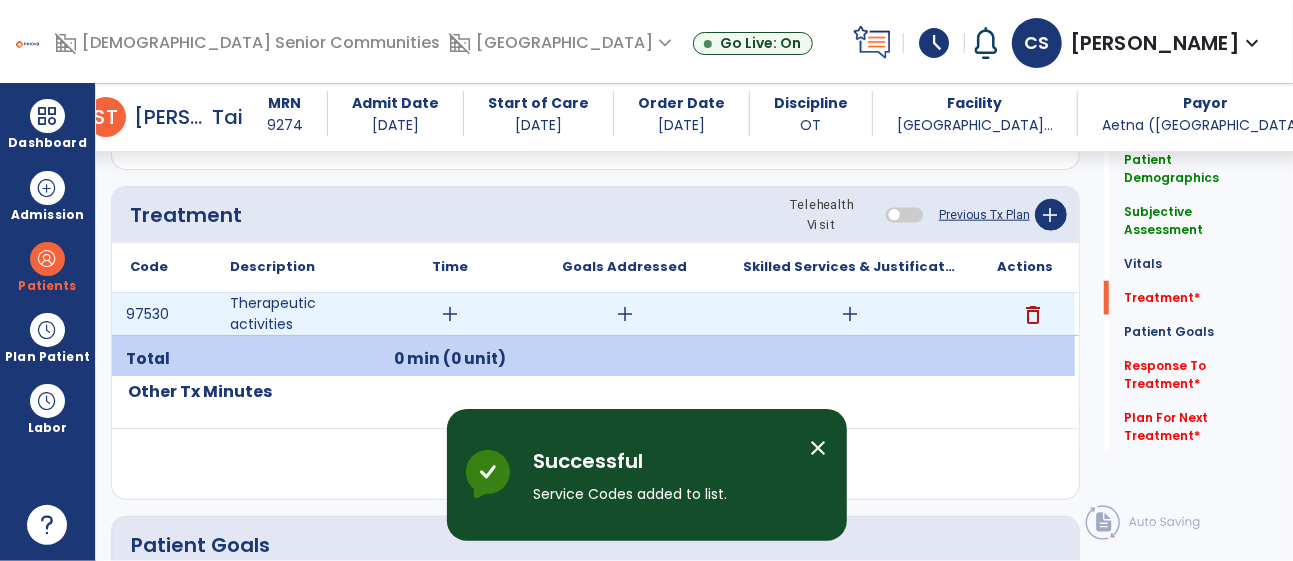 click on "add" at bounding box center [450, 314] 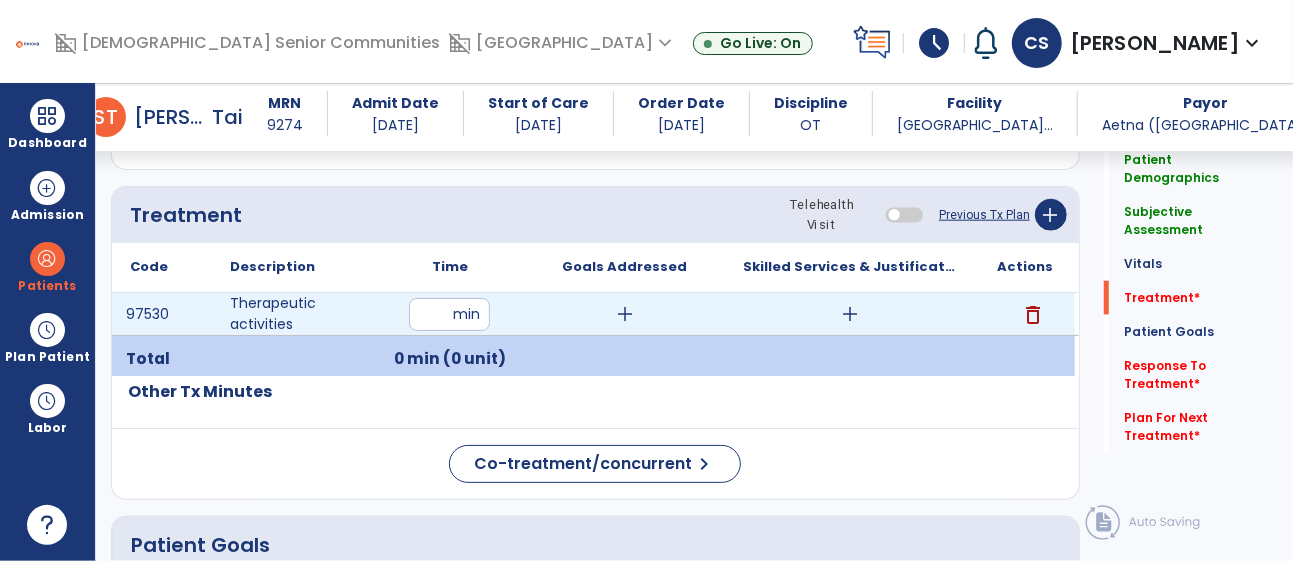type on "**" 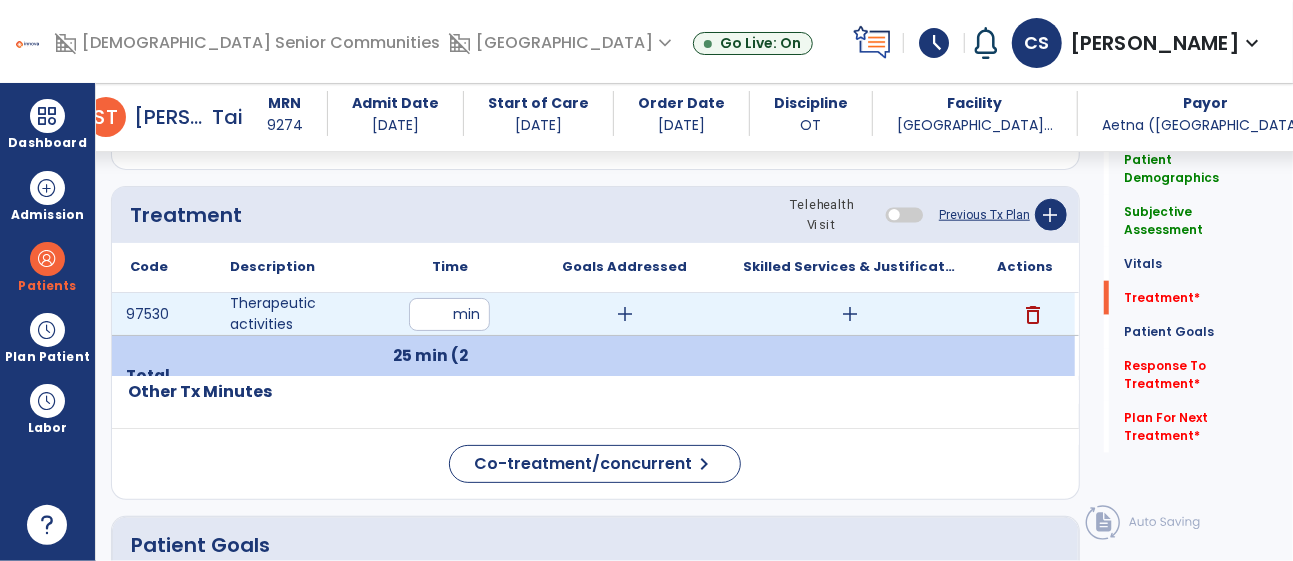 click on "add" at bounding box center [625, 314] 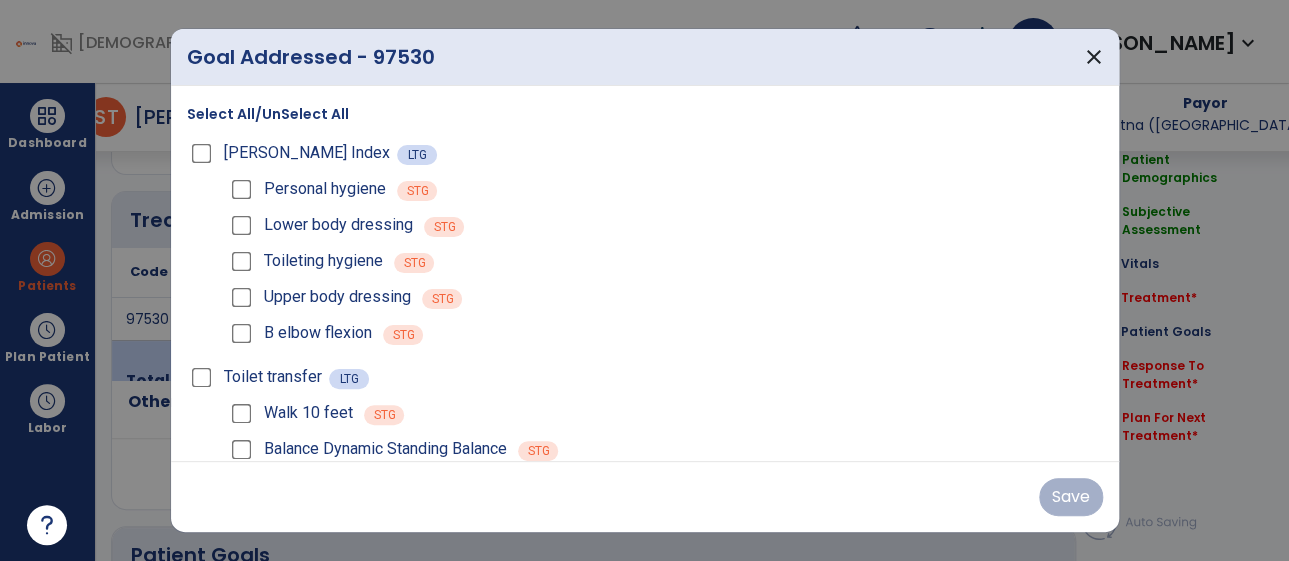 scroll, scrollTop: 1103, scrollLeft: 0, axis: vertical 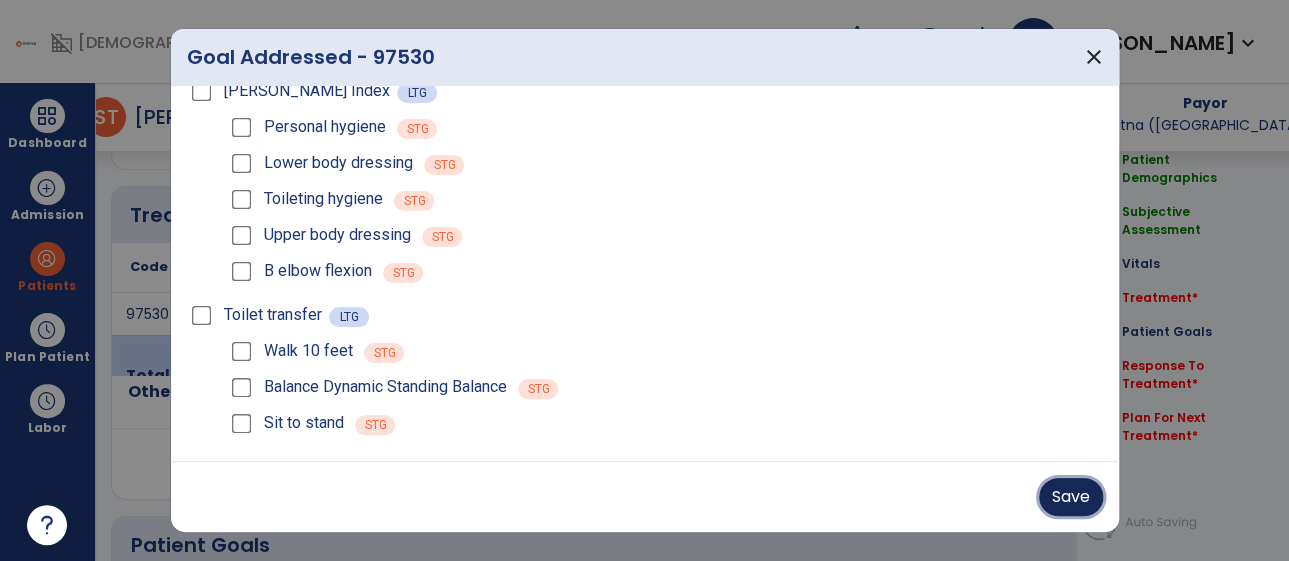 click on "Save" at bounding box center (1071, 497) 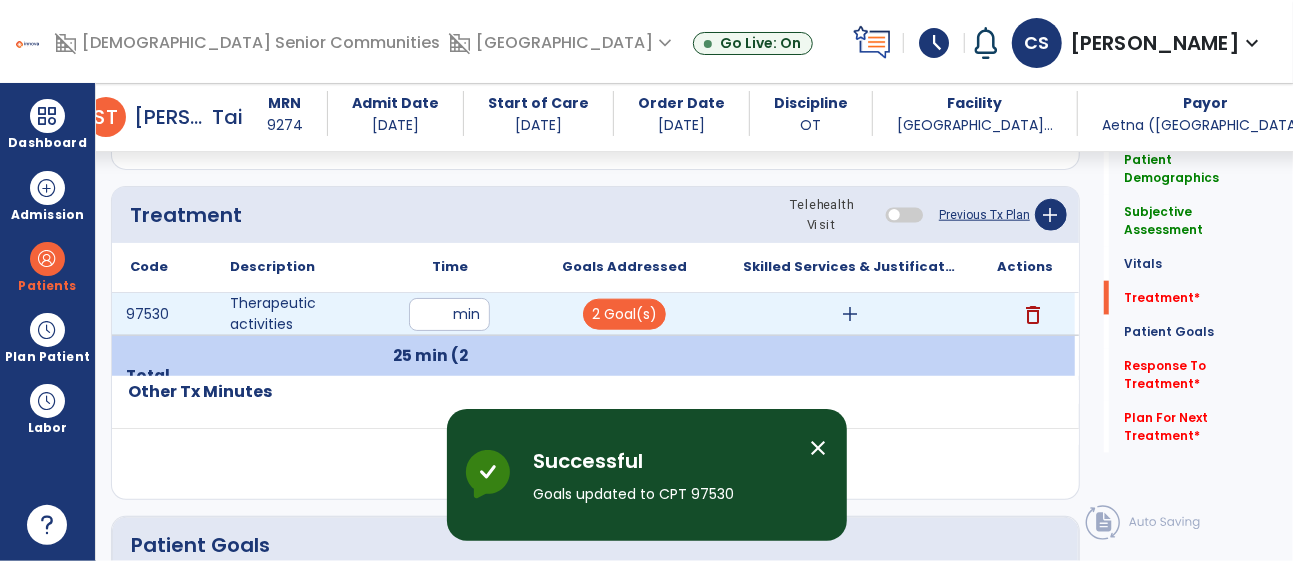 click on "add" at bounding box center (850, 314) 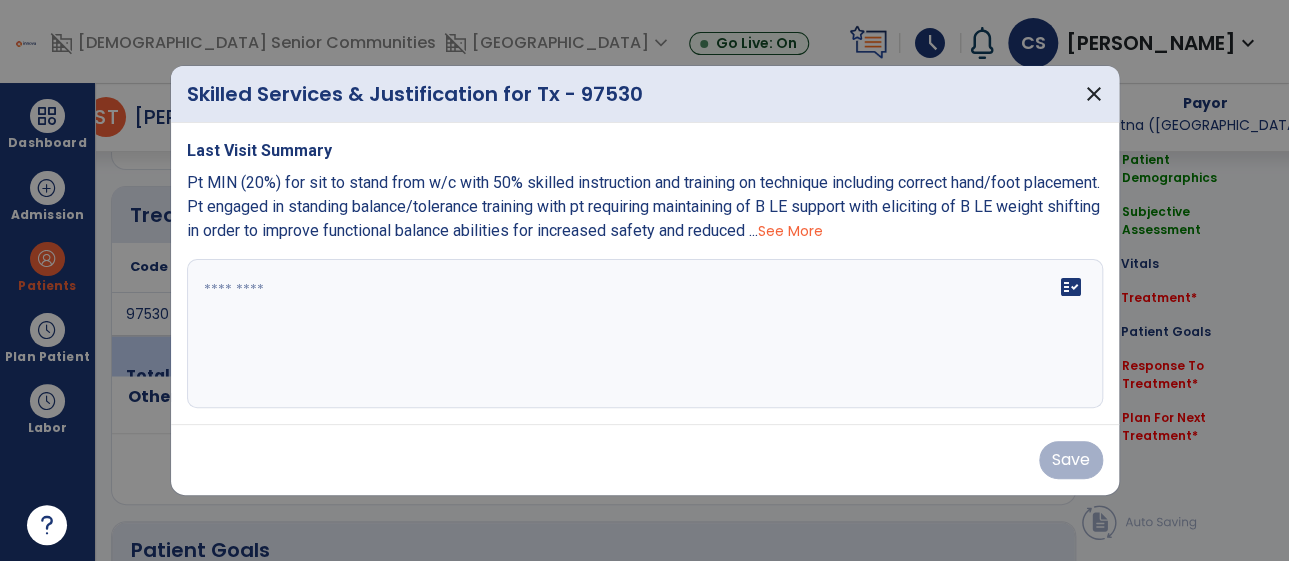 scroll, scrollTop: 1103, scrollLeft: 0, axis: vertical 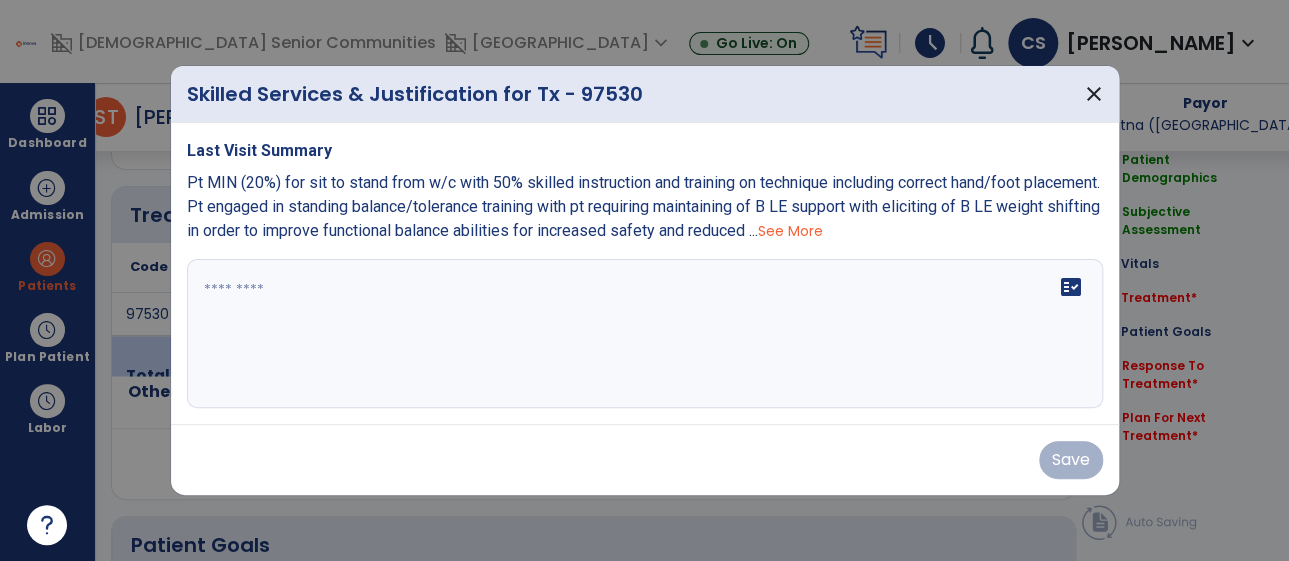 click at bounding box center (645, 334) 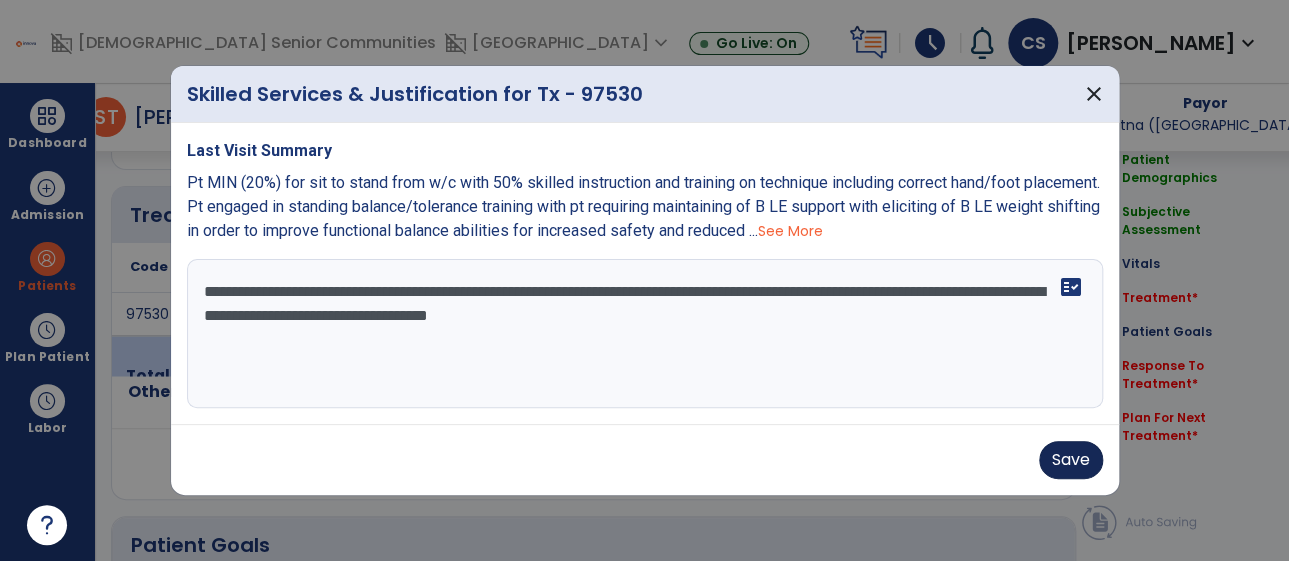 type on "**********" 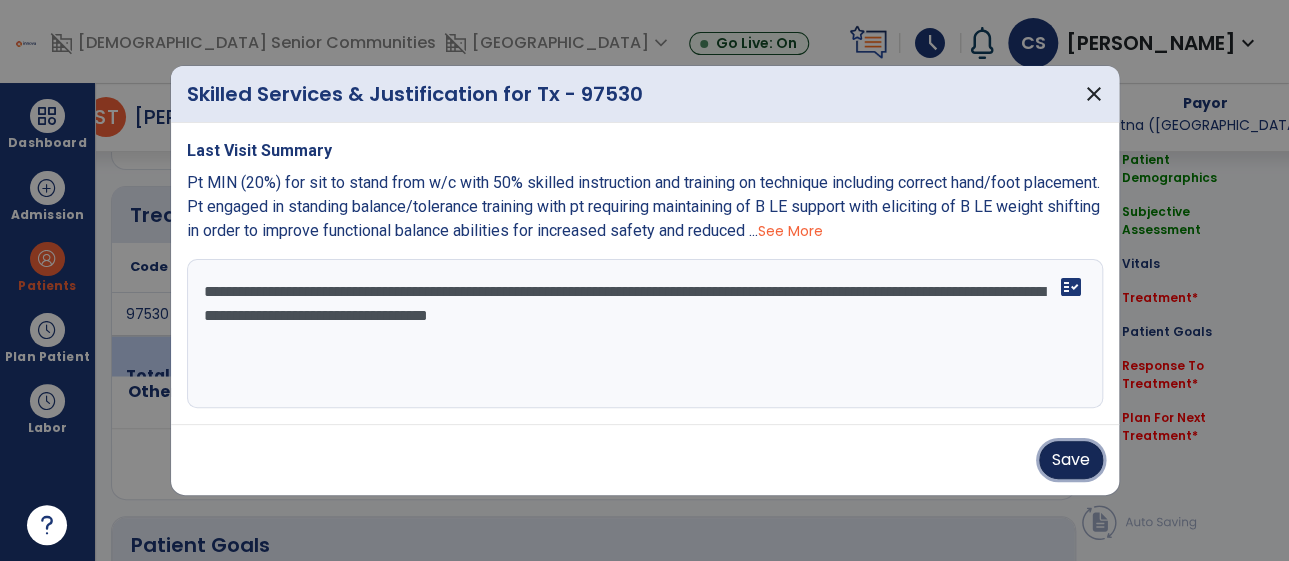 click on "Save" at bounding box center (1071, 460) 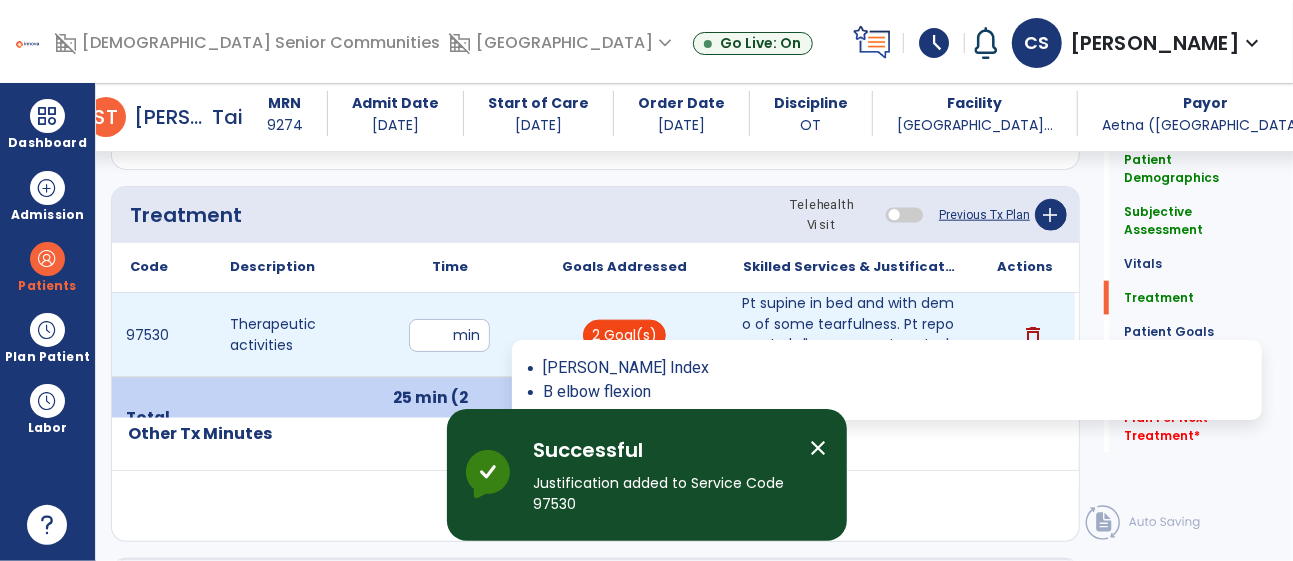 click on "2 Goal(s)" at bounding box center (624, 335) 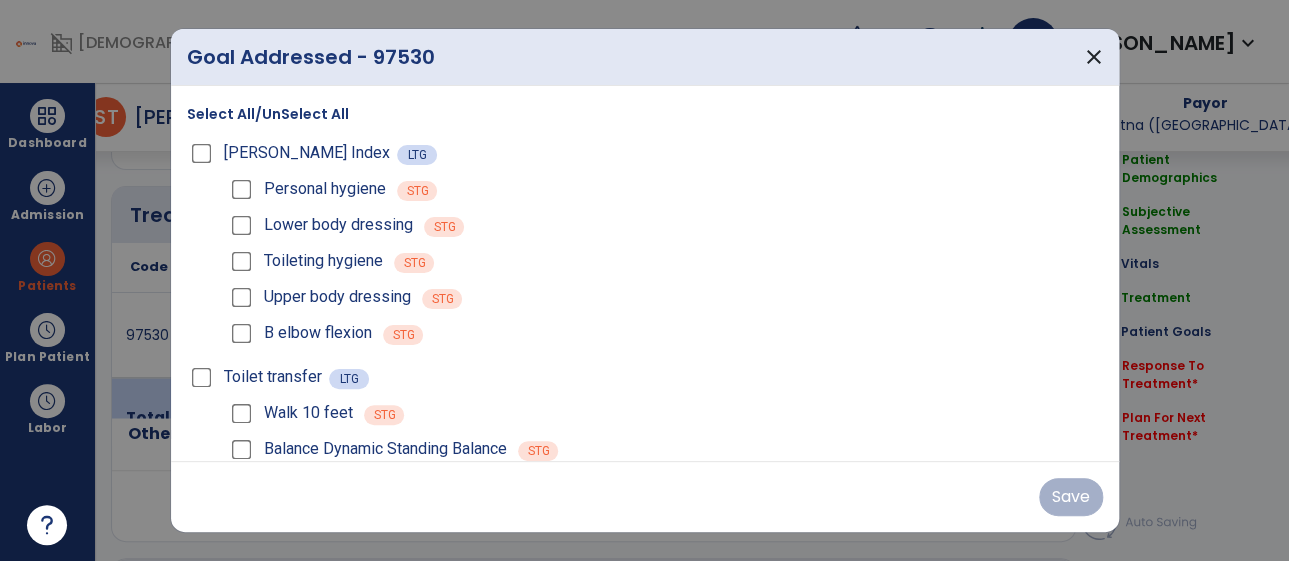 scroll, scrollTop: 1103, scrollLeft: 0, axis: vertical 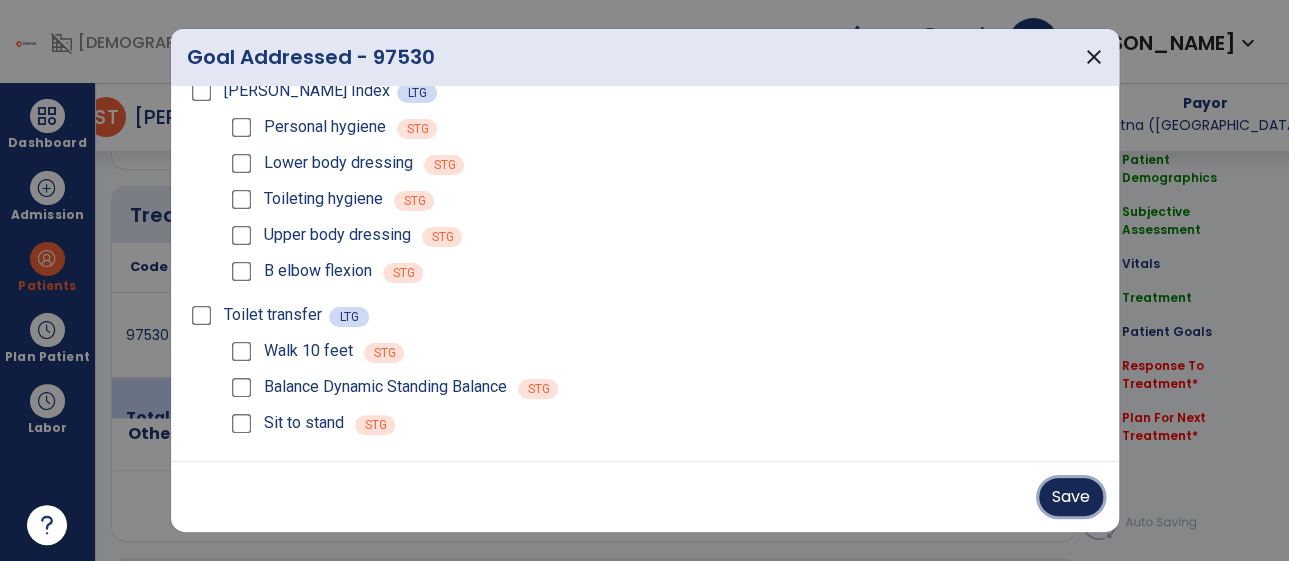 click on "Save" at bounding box center [1071, 497] 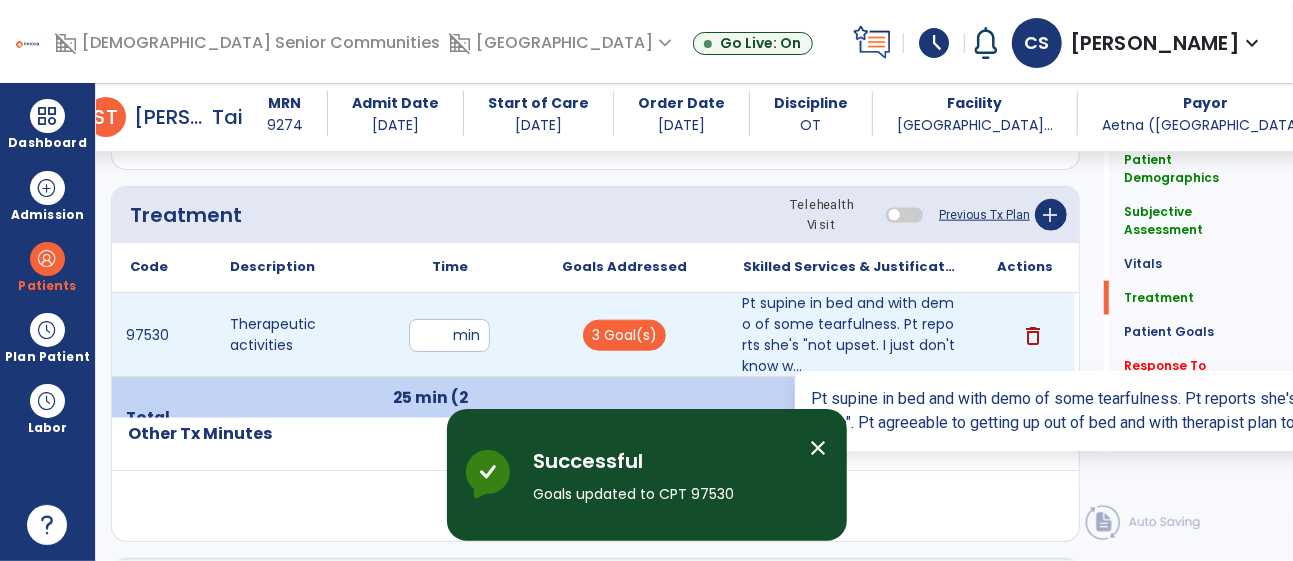 click on "Pt supine in bed and with demo of some tearfulness. Pt reports she's "not upset. I just don't know w..." at bounding box center (850, 335) 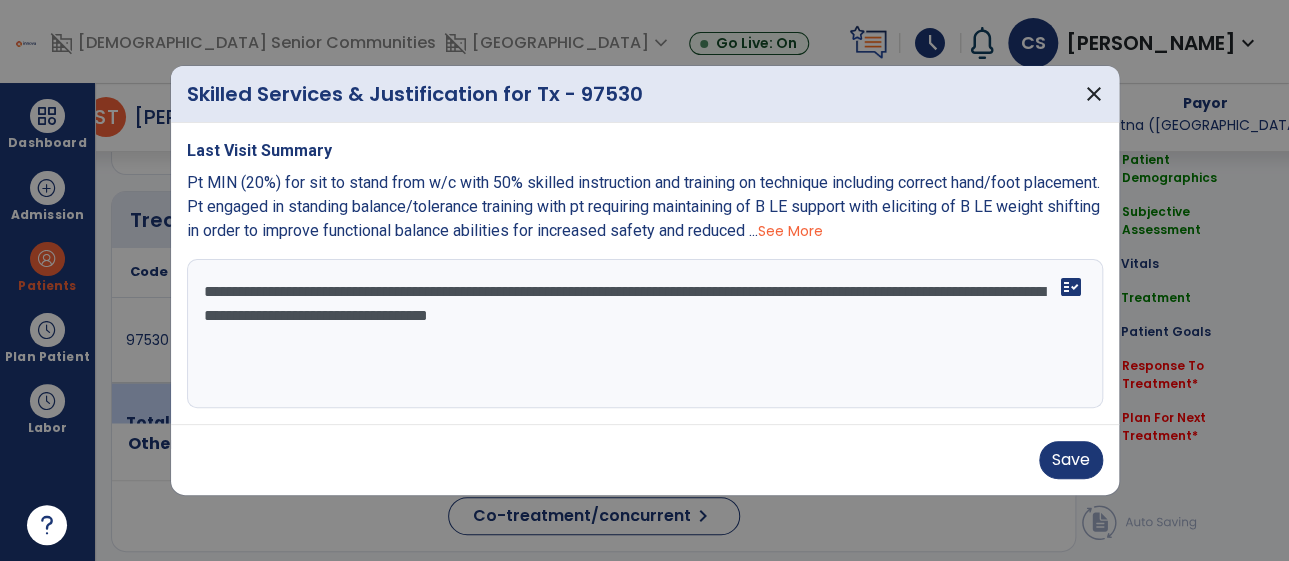 scroll, scrollTop: 1103, scrollLeft: 0, axis: vertical 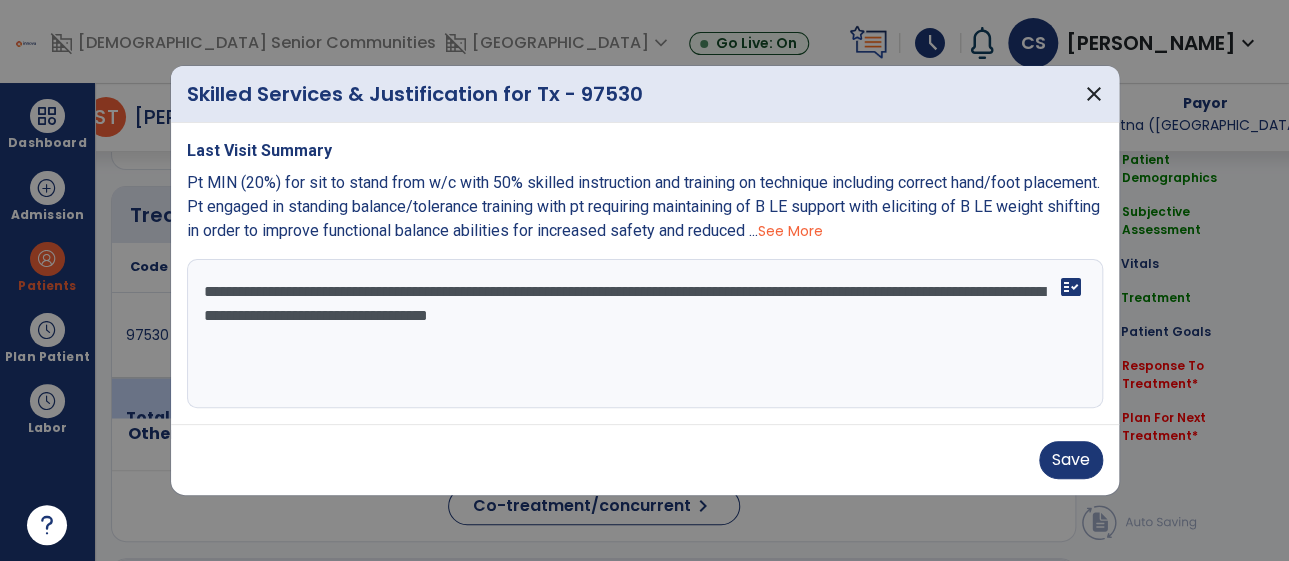 click on "**********" at bounding box center [645, 334] 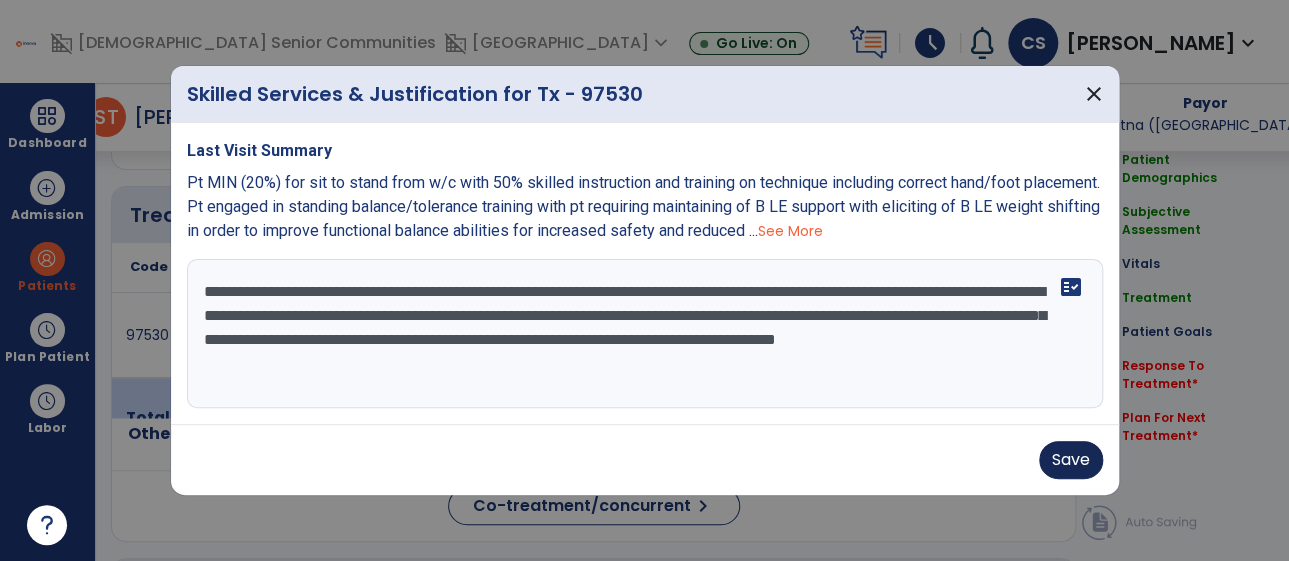 type on "**********" 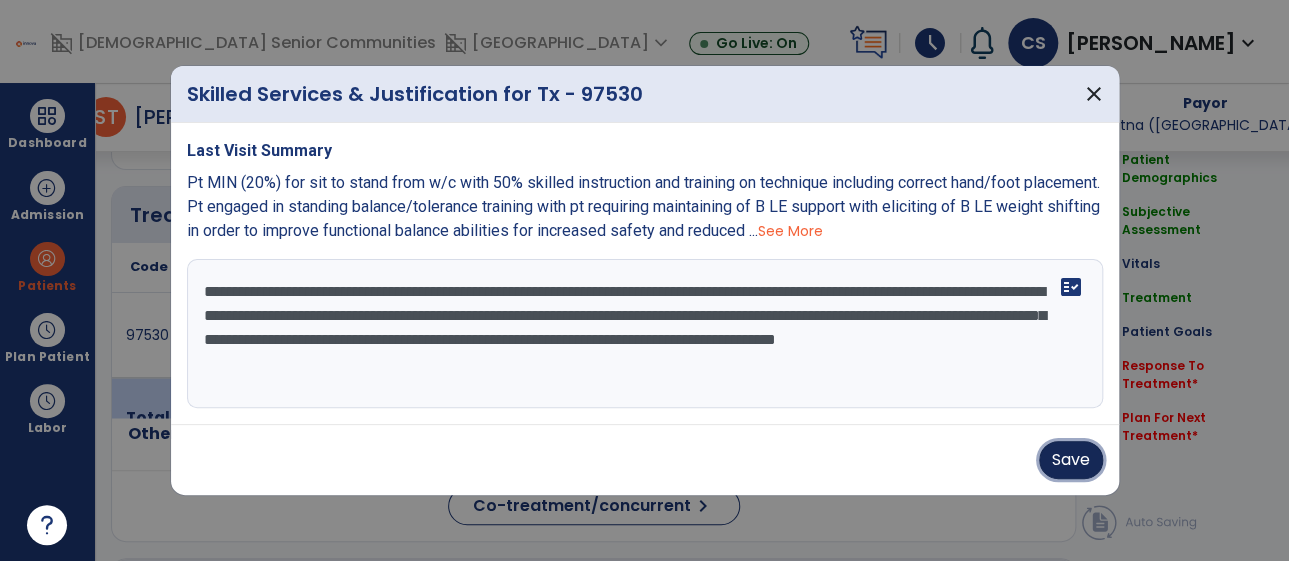 click on "Save" at bounding box center [1071, 460] 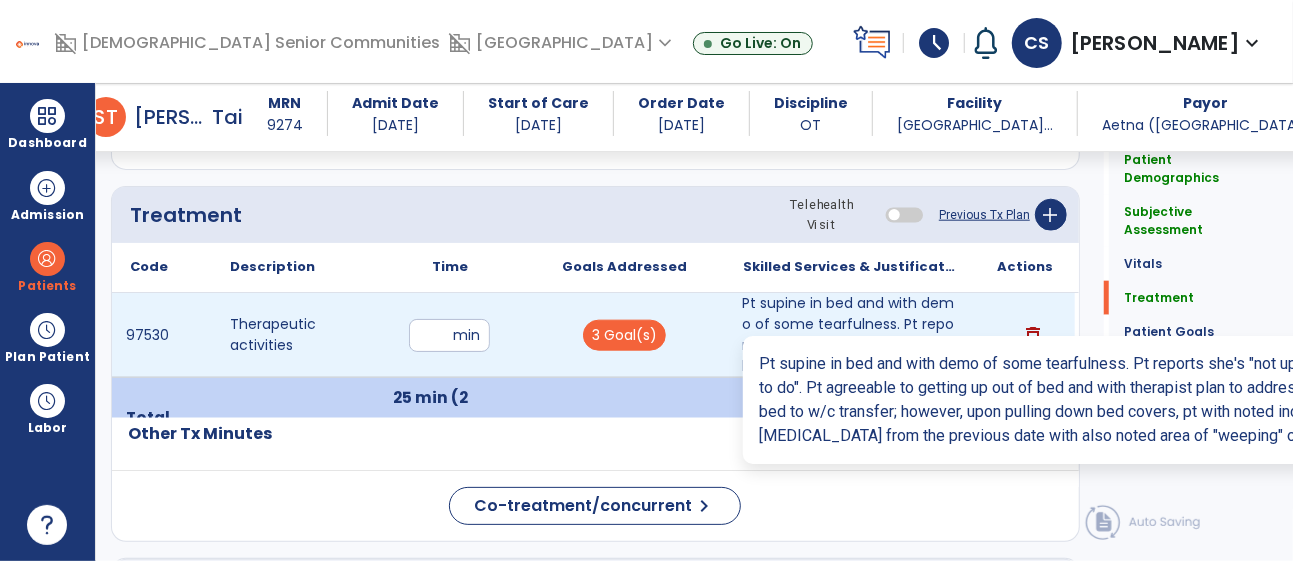 click on "Pt supine in bed and with demo of some tearfulness. Pt reports she's "not upset. I just don't know w..." at bounding box center (850, 335) 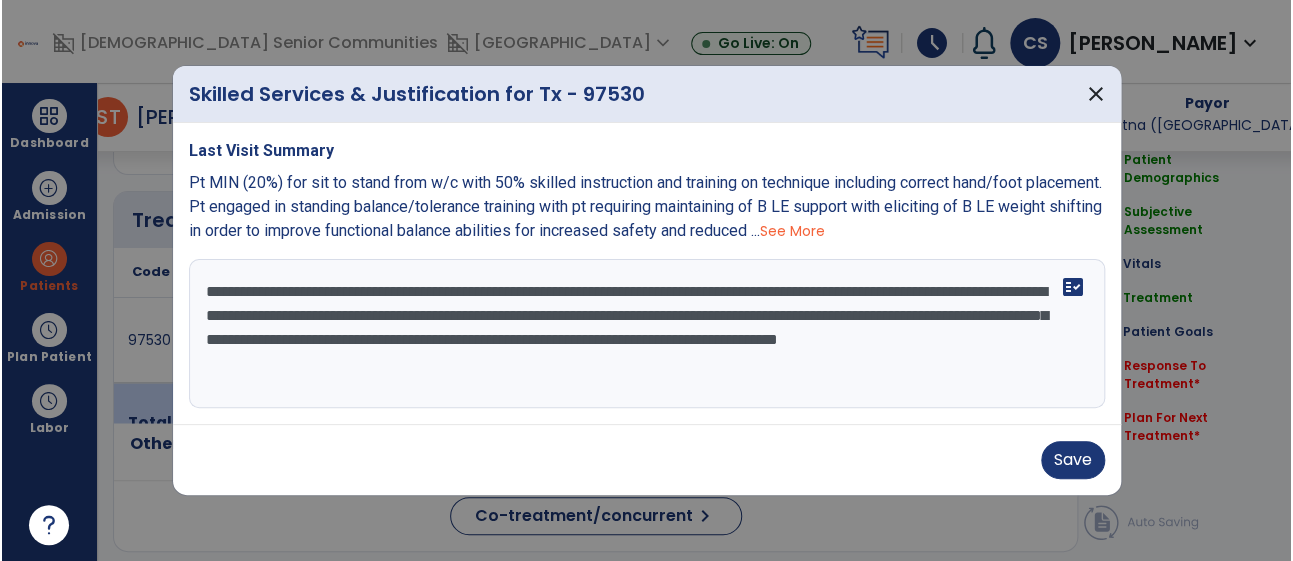 scroll, scrollTop: 1103, scrollLeft: 0, axis: vertical 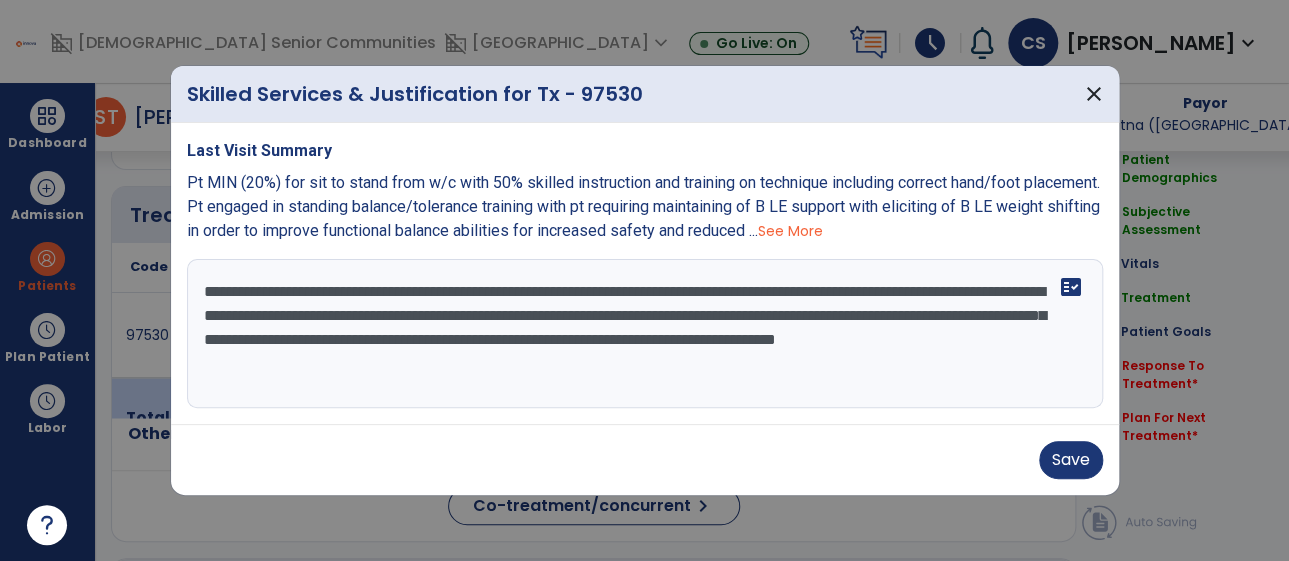 click on "**********" at bounding box center (645, 334) 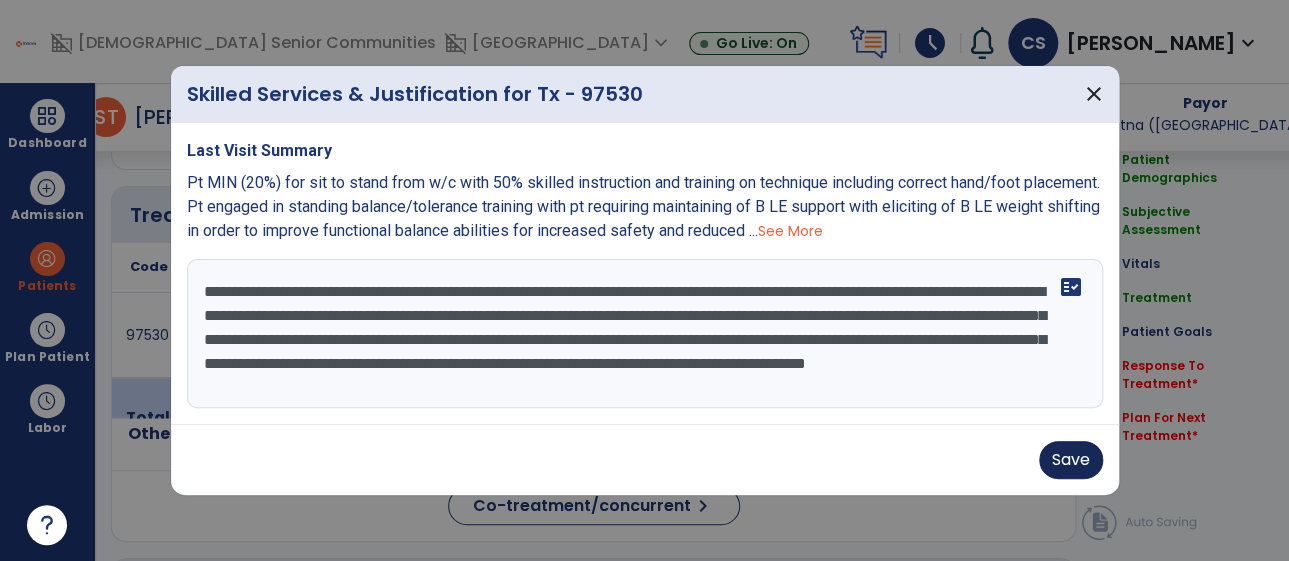 type on "**********" 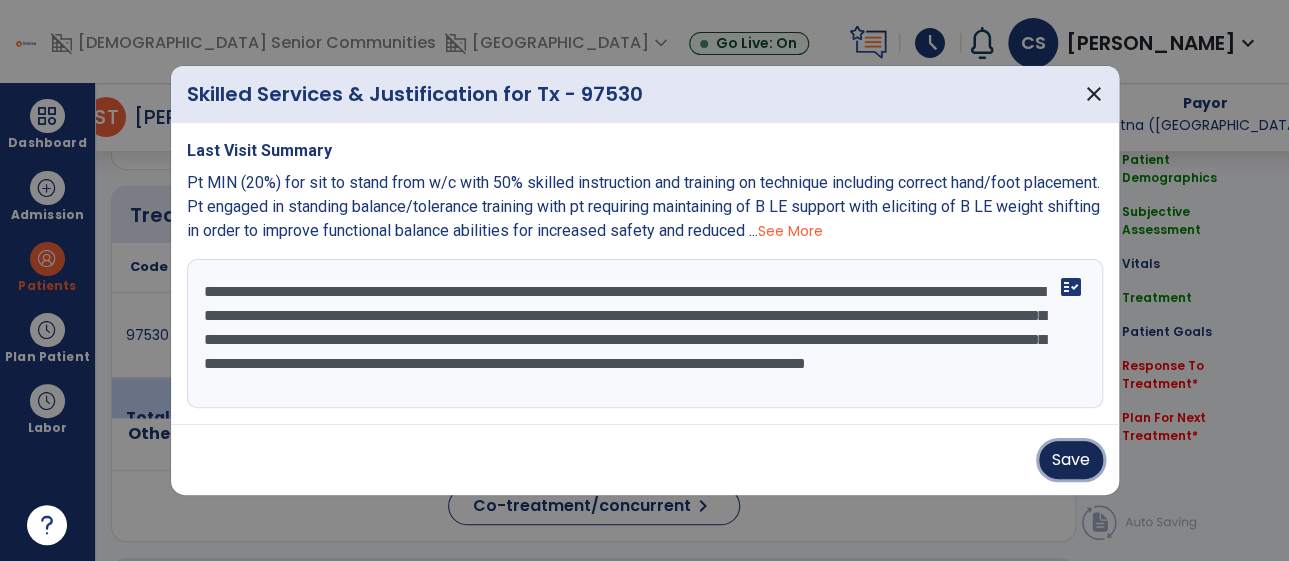 click on "Save" at bounding box center (1071, 460) 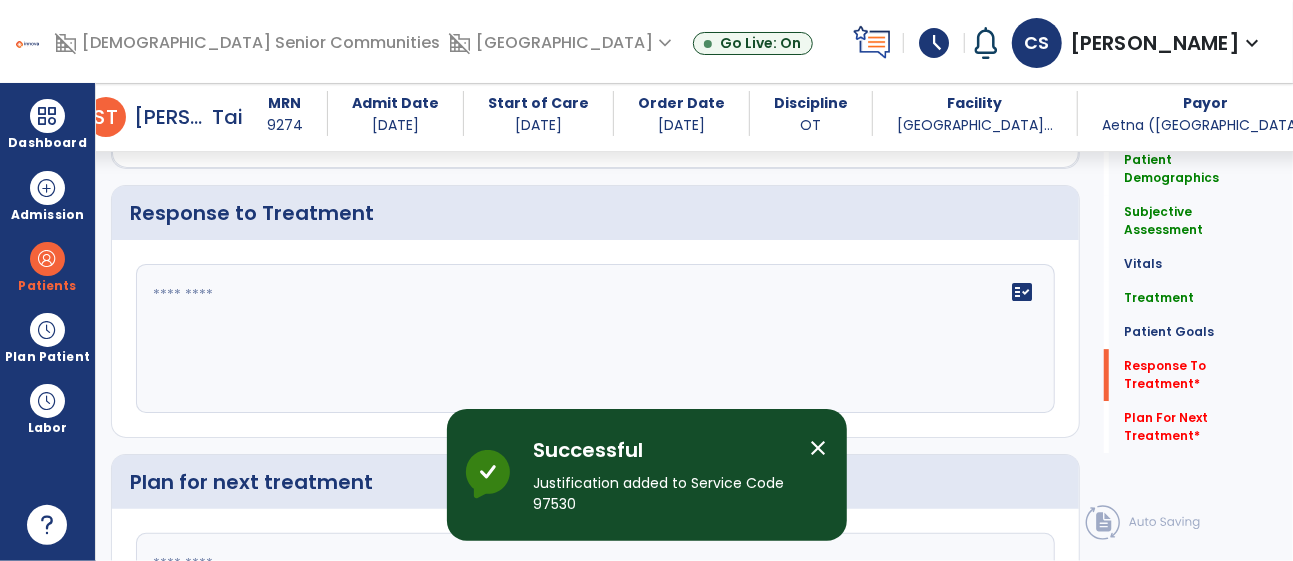 scroll, scrollTop: 3066, scrollLeft: 0, axis: vertical 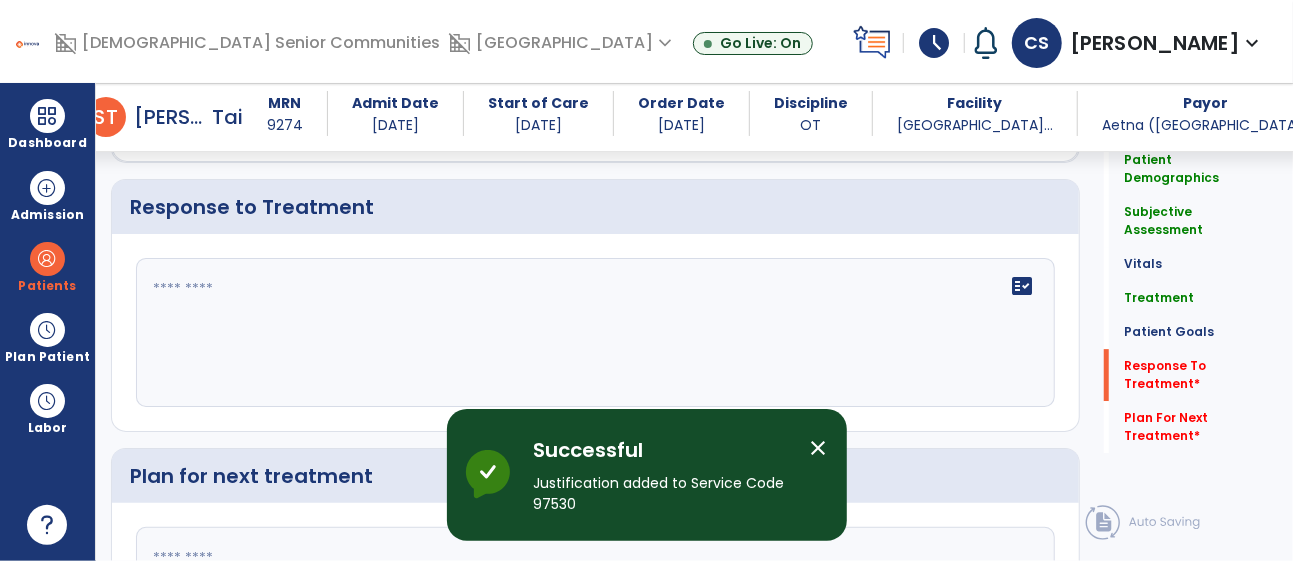 click on "fact_check" 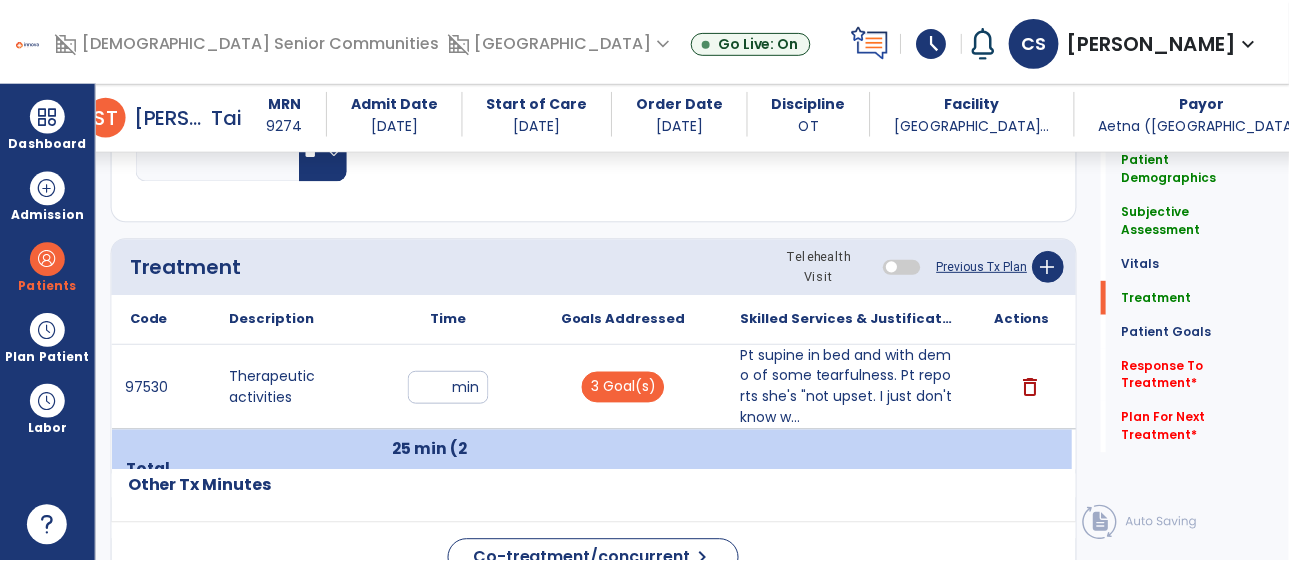 scroll, scrollTop: 1052, scrollLeft: 0, axis: vertical 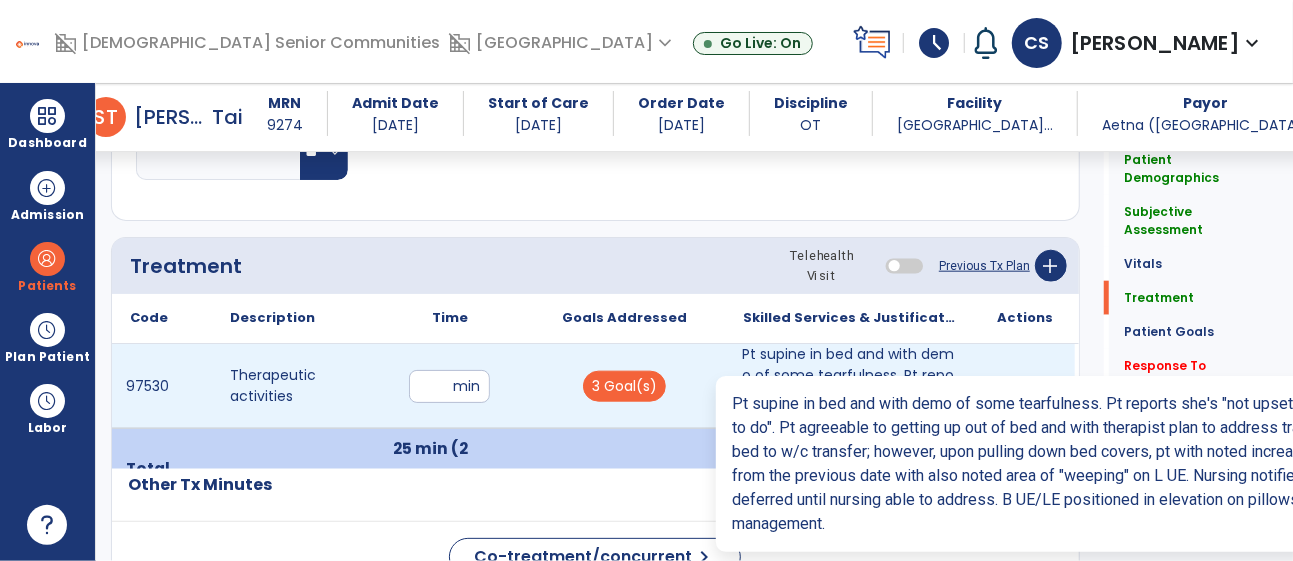 click on "Pt supine in bed and with demo of some tearfulness. Pt reports she's "not upset. I just don't know w..." at bounding box center (850, 386) 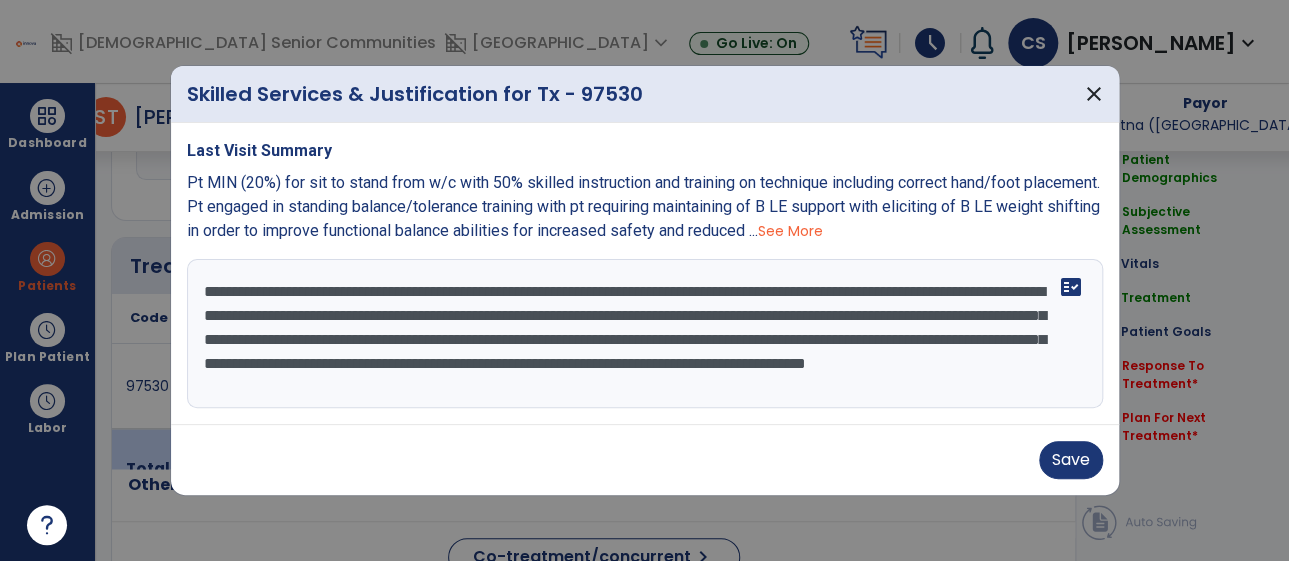 scroll, scrollTop: 1052, scrollLeft: 0, axis: vertical 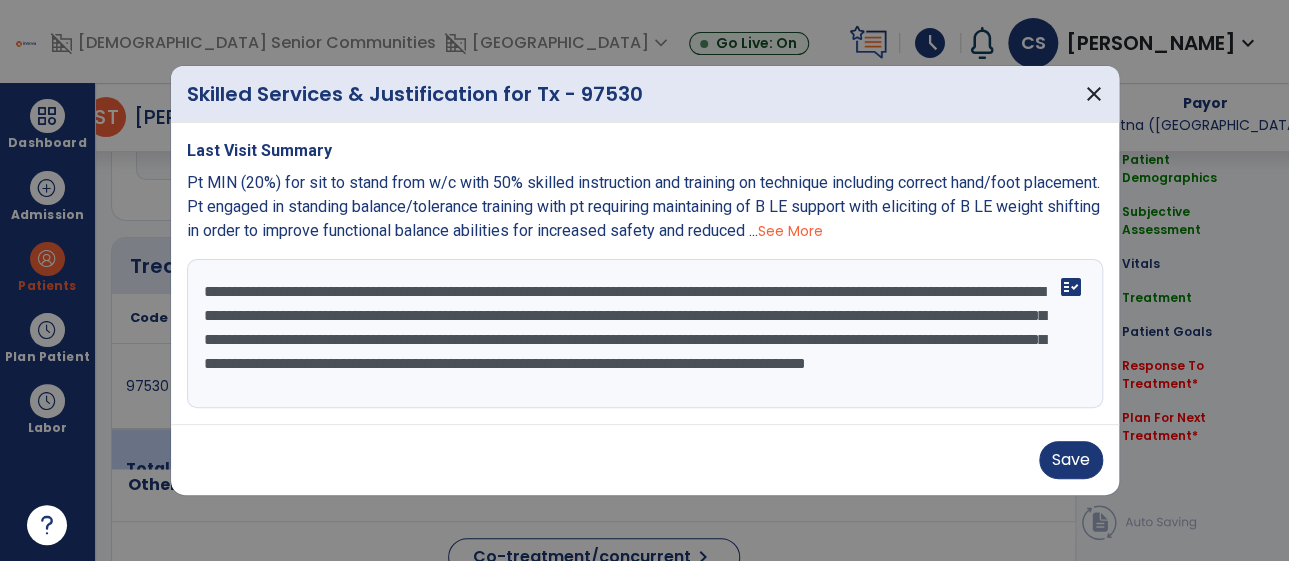 click on "**********" at bounding box center [645, 334] 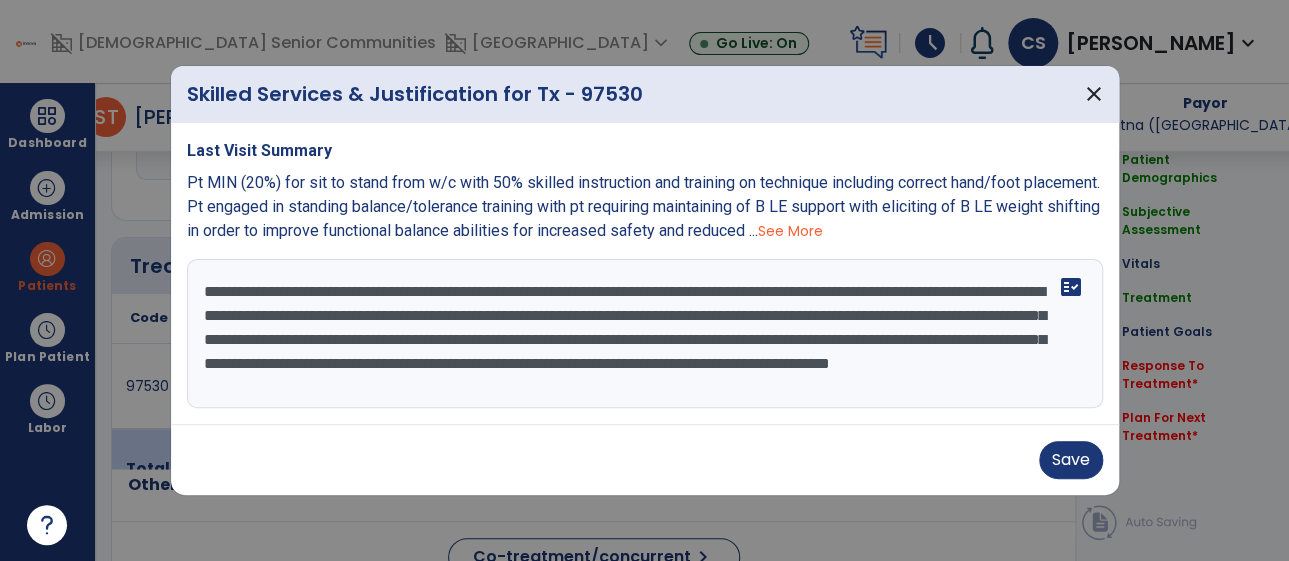 scroll, scrollTop: 16, scrollLeft: 0, axis: vertical 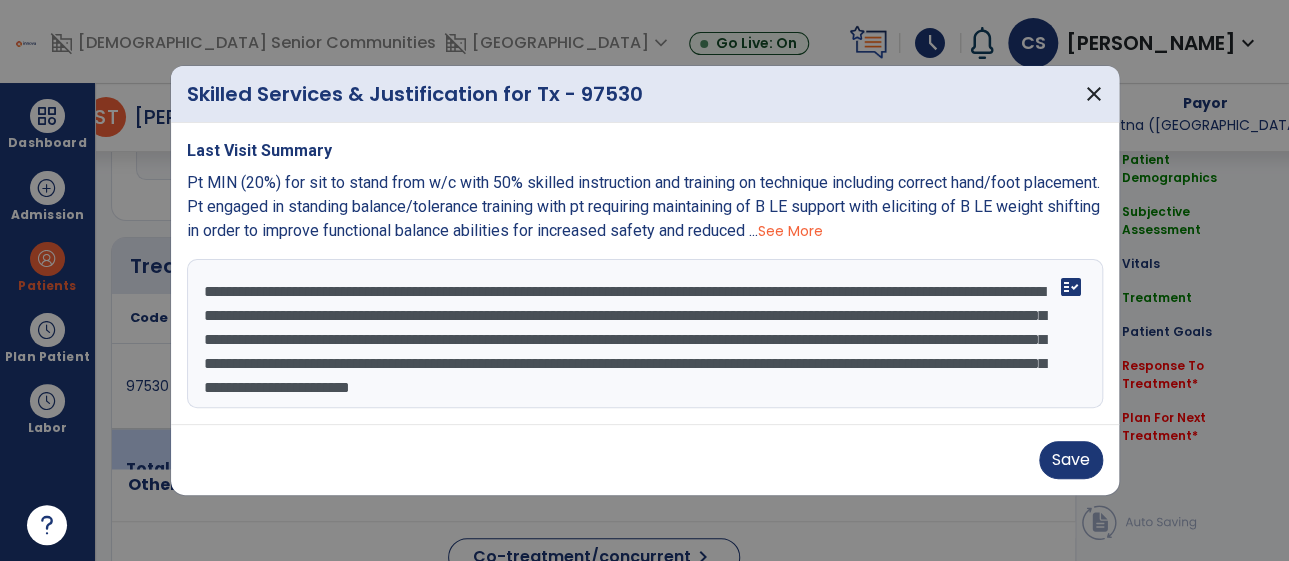 type on "**********" 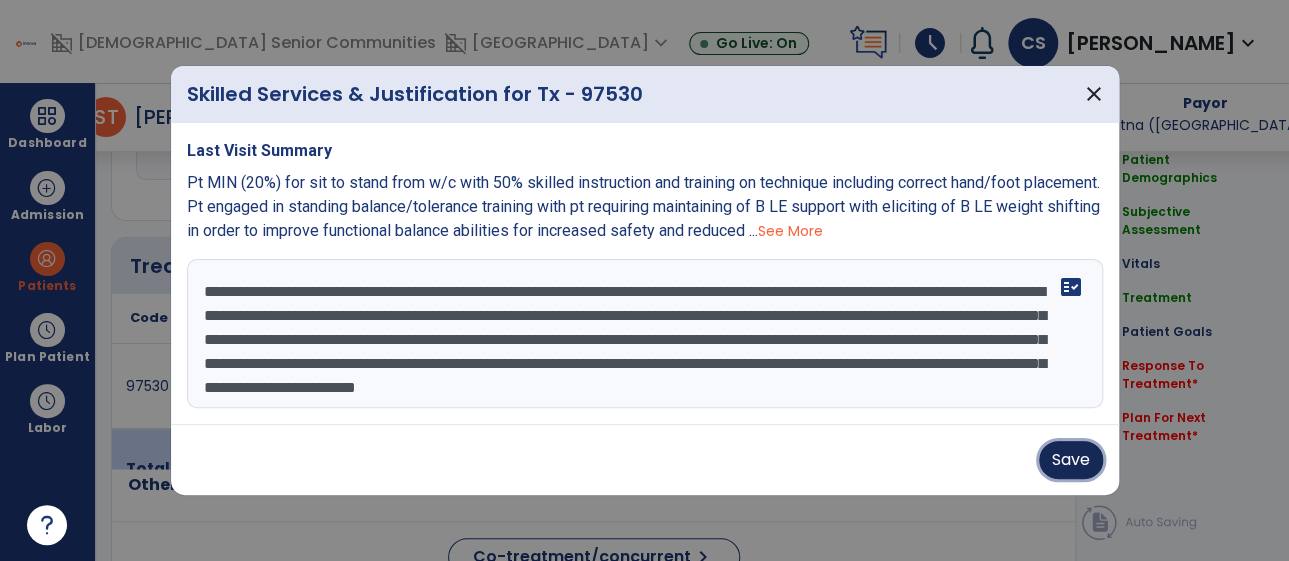 click on "Save" at bounding box center (1071, 460) 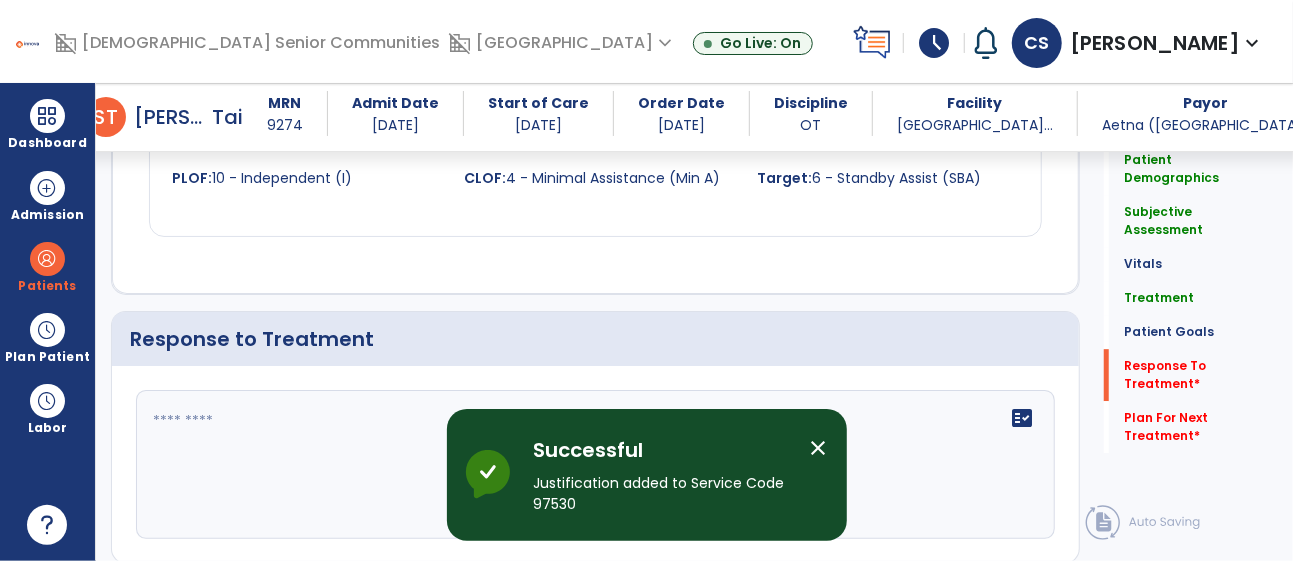 scroll, scrollTop: 2974, scrollLeft: 0, axis: vertical 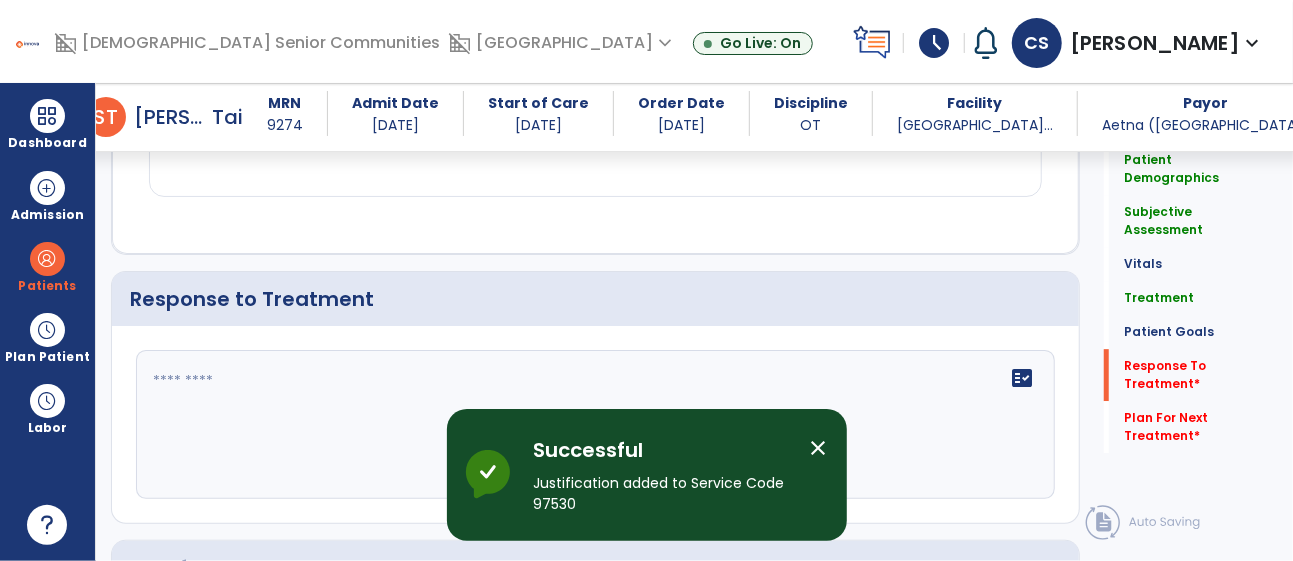 click 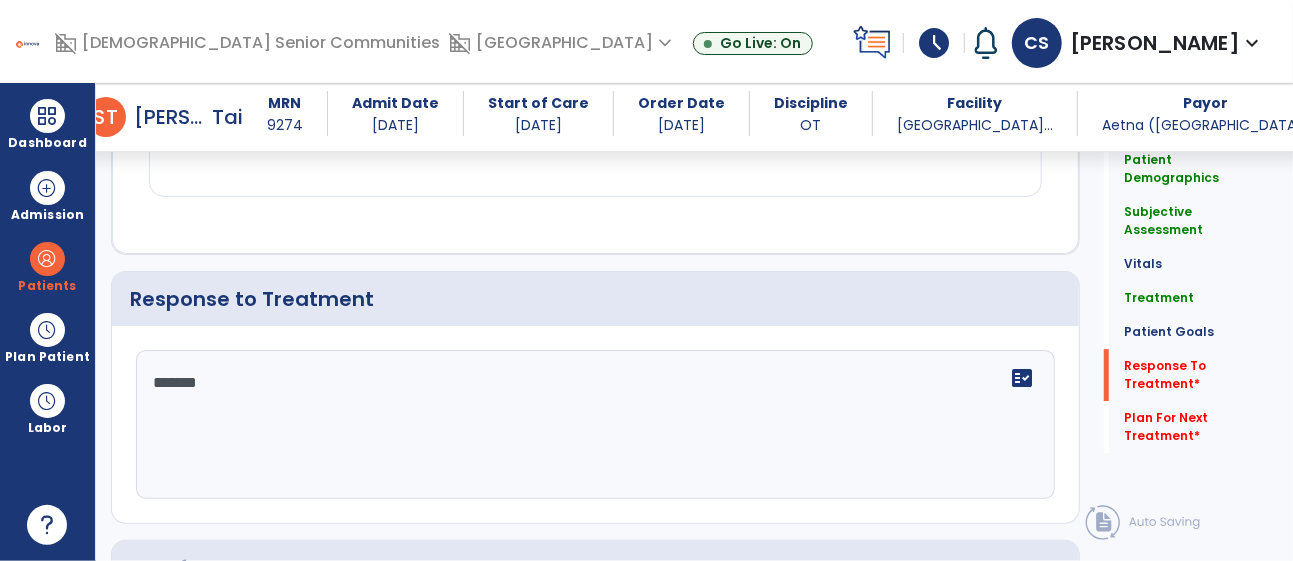 type on "********" 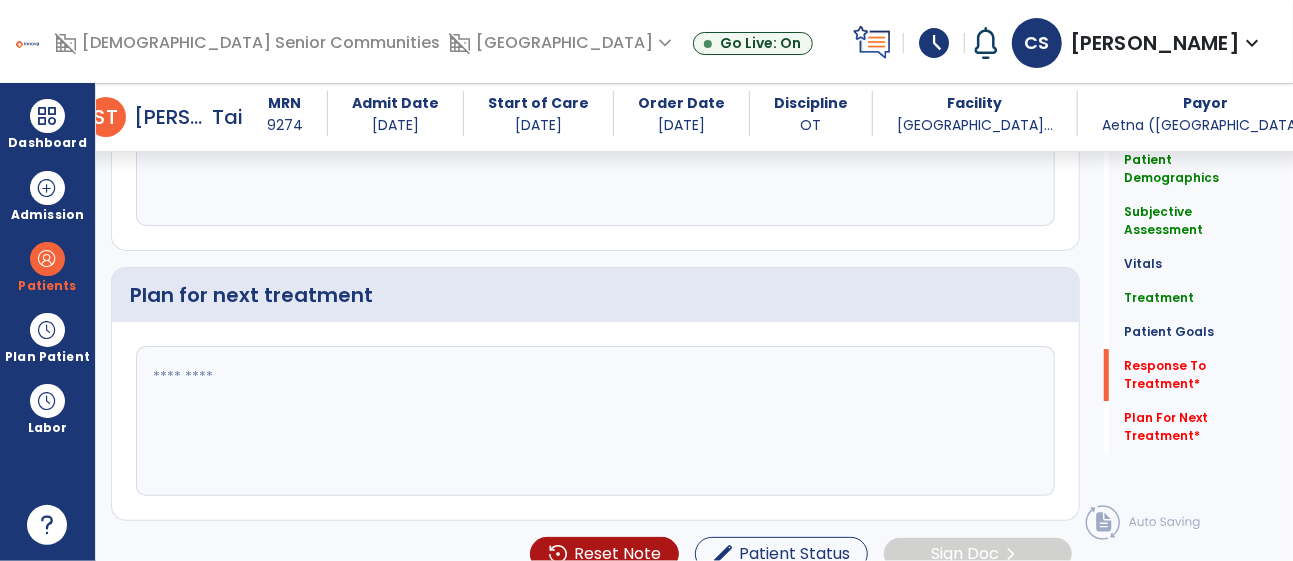 scroll, scrollTop: 3269, scrollLeft: 0, axis: vertical 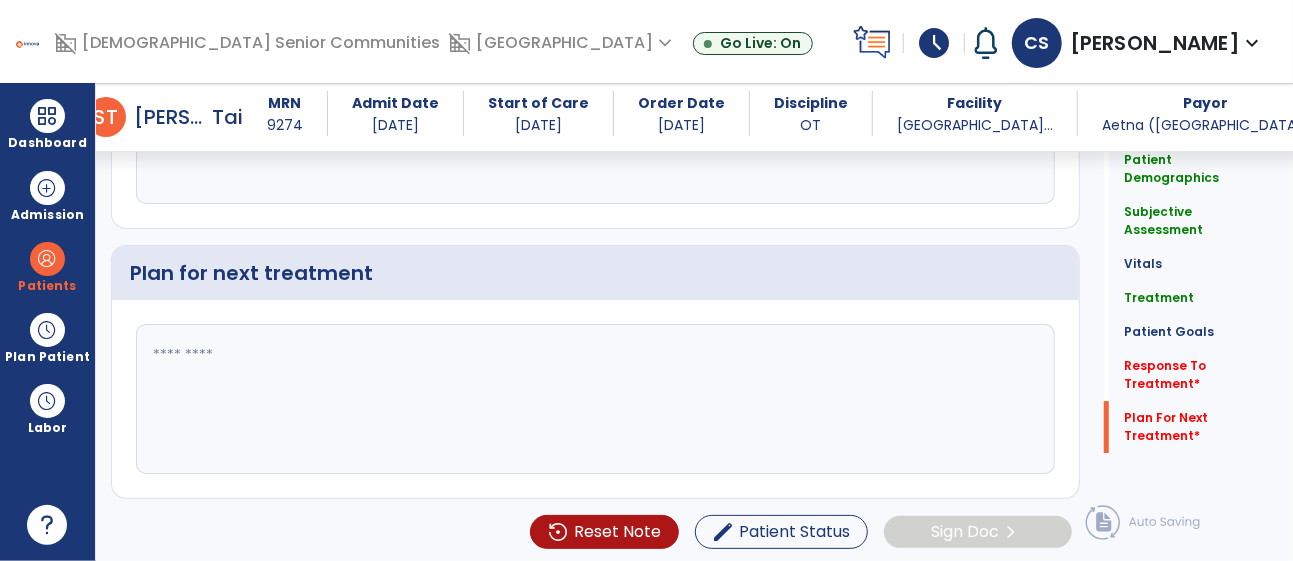 type on "********" 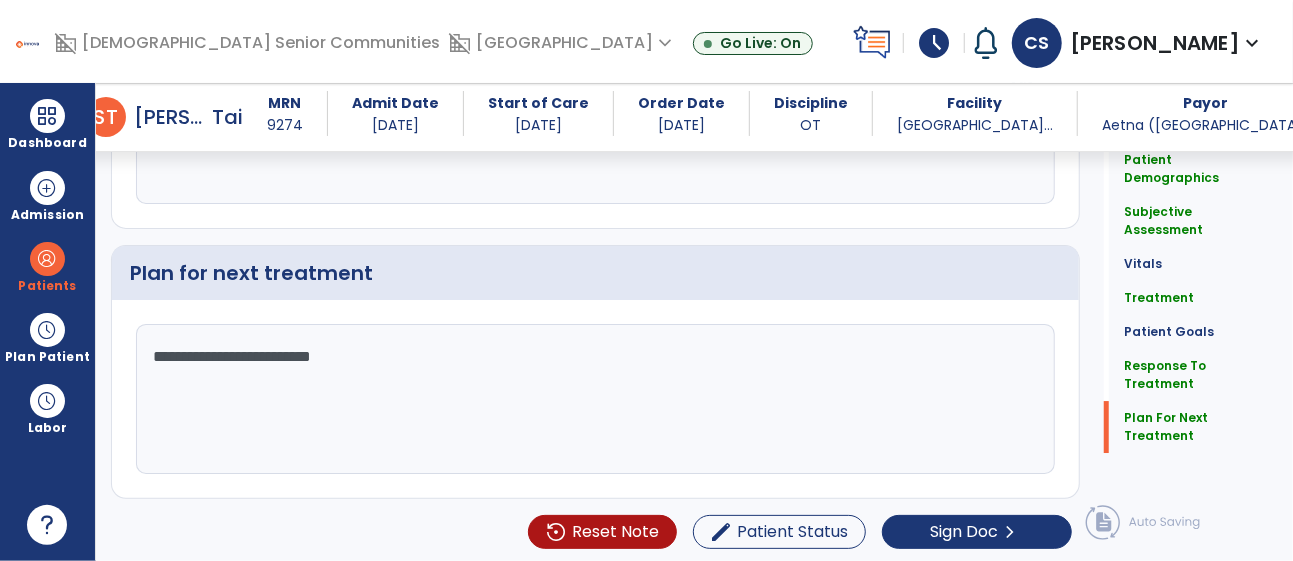 scroll, scrollTop: 3269, scrollLeft: 0, axis: vertical 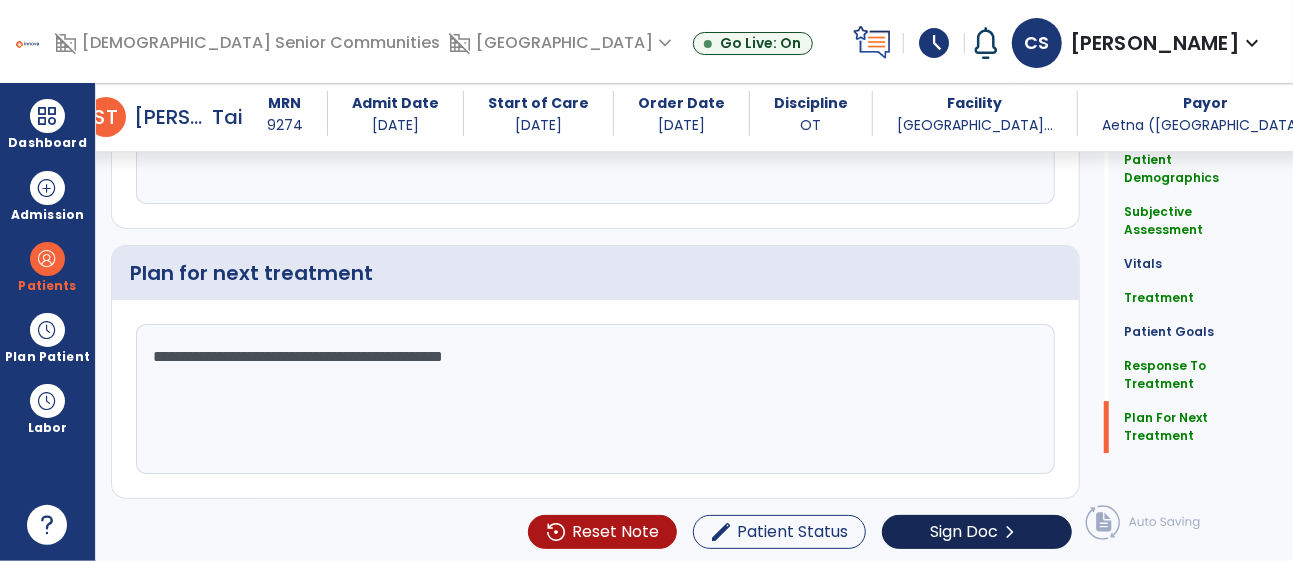type on "**********" 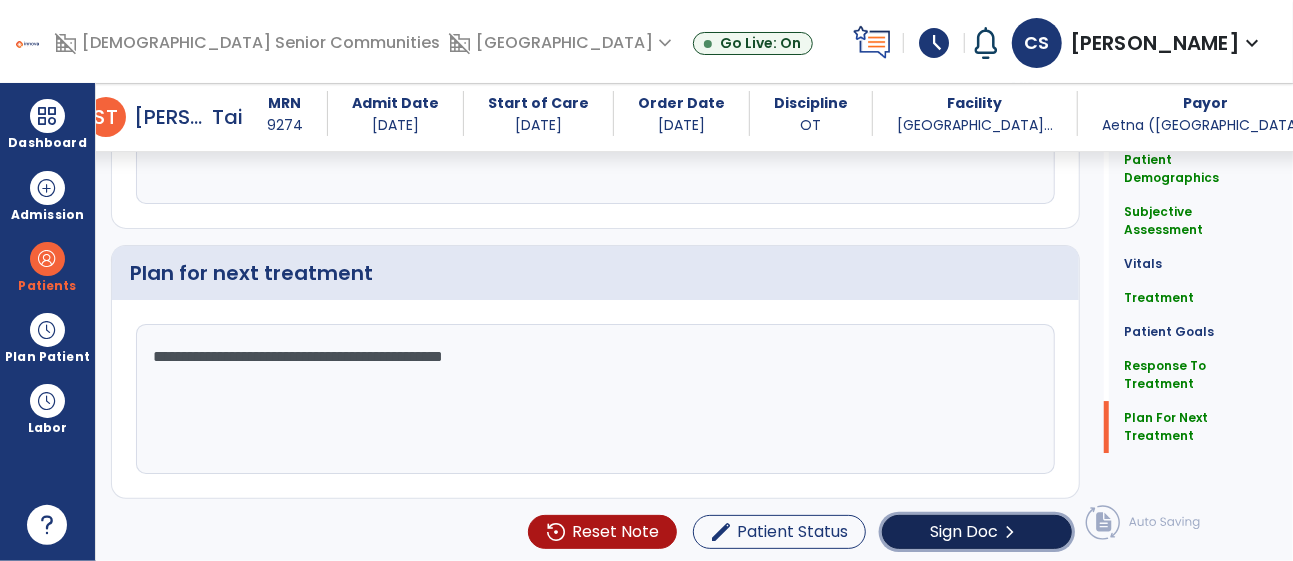 click on "Sign Doc" 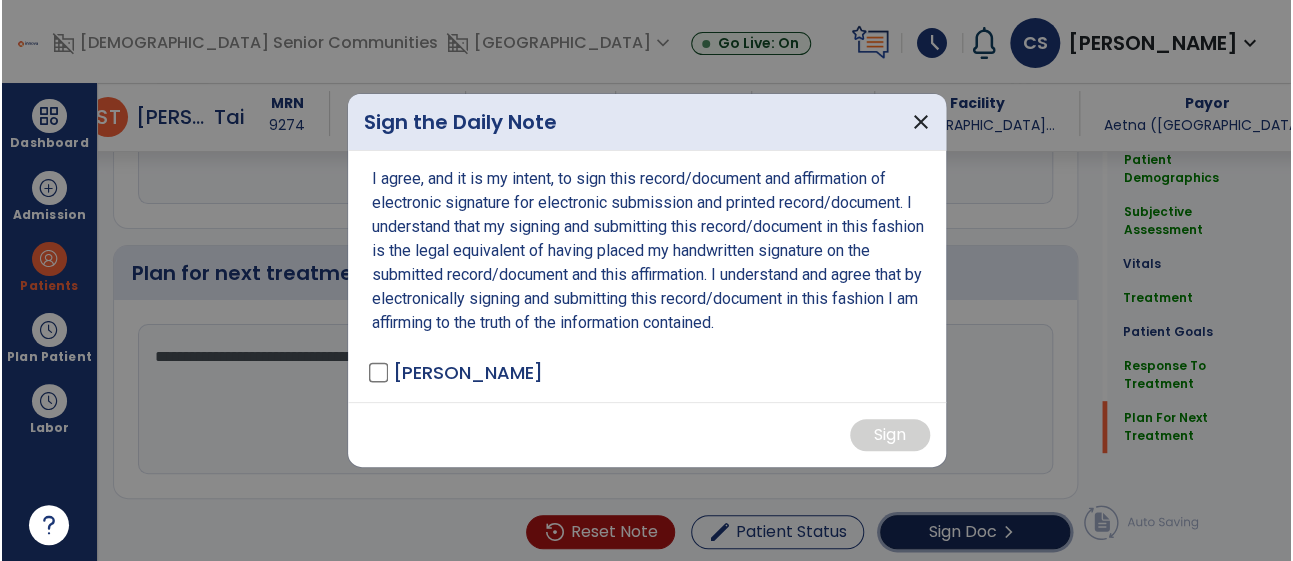 scroll, scrollTop: 3269, scrollLeft: 0, axis: vertical 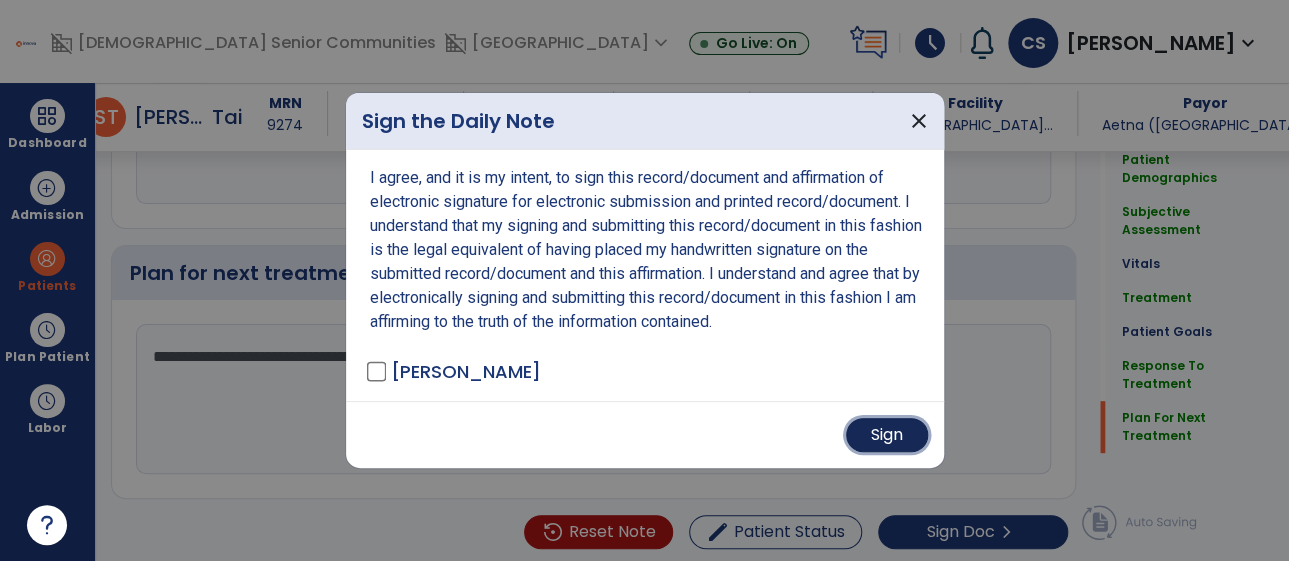 click on "Sign" at bounding box center [887, 435] 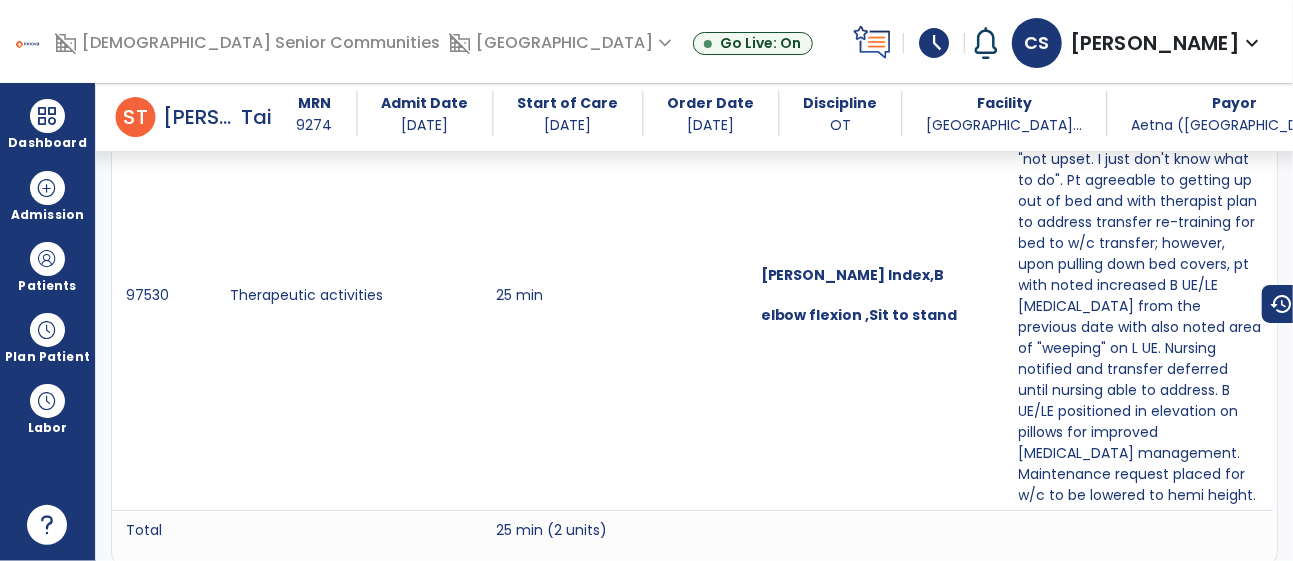 scroll, scrollTop: 0, scrollLeft: 0, axis: both 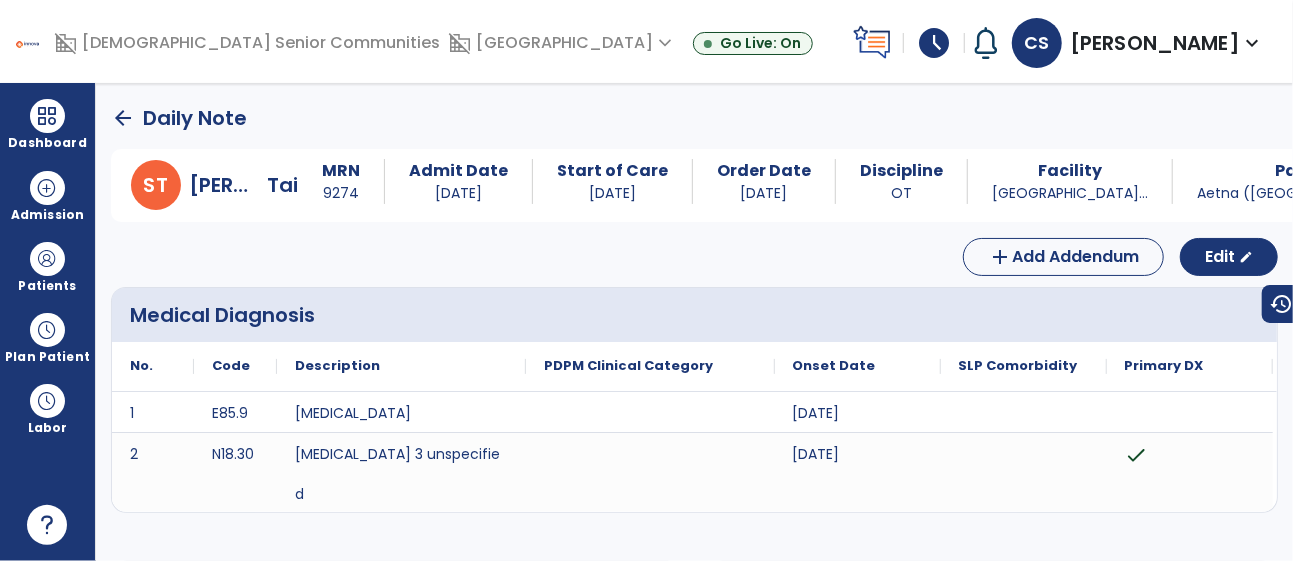click on "arrow_back" 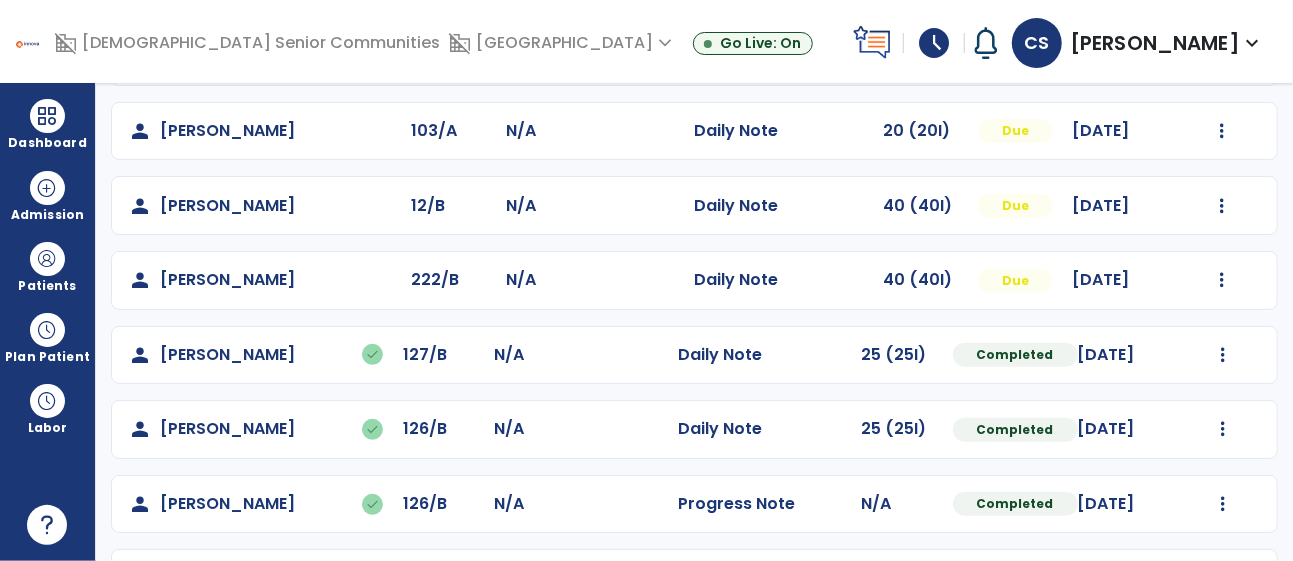 scroll, scrollTop: 331, scrollLeft: 0, axis: vertical 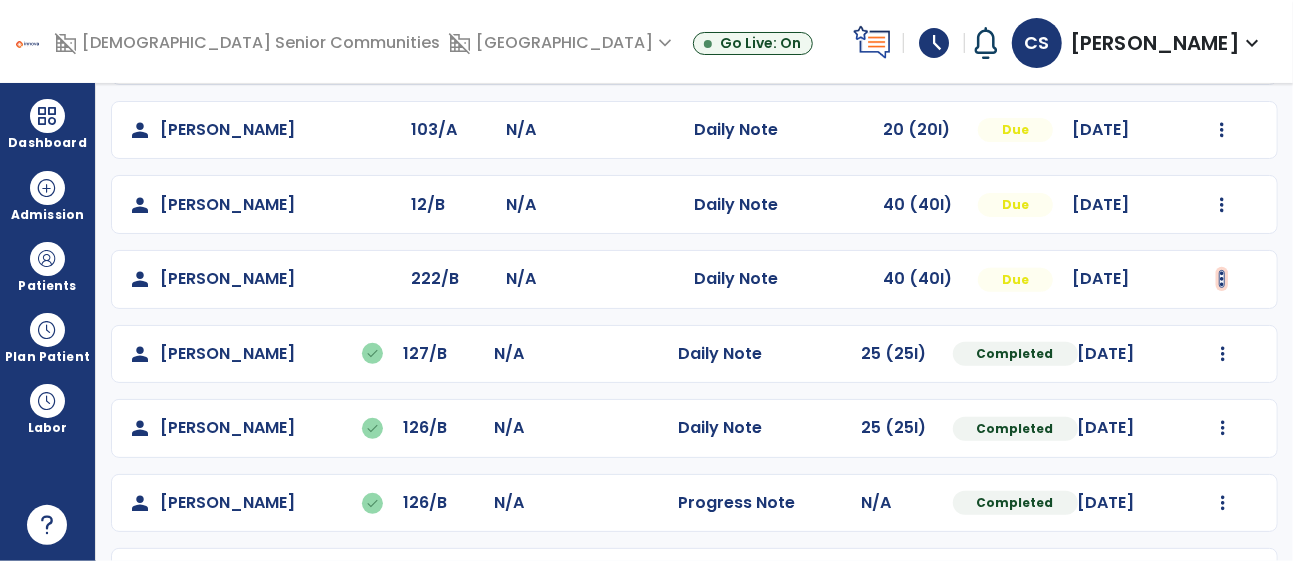 click at bounding box center (1222, -19) 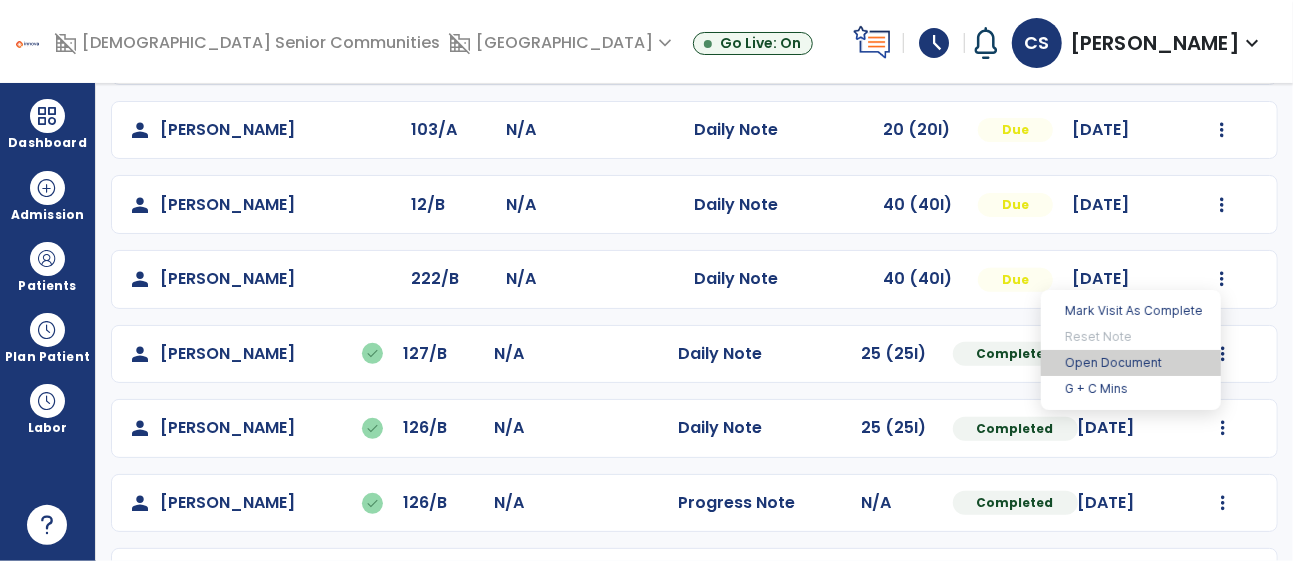 click on "Open Document" at bounding box center [1131, 363] 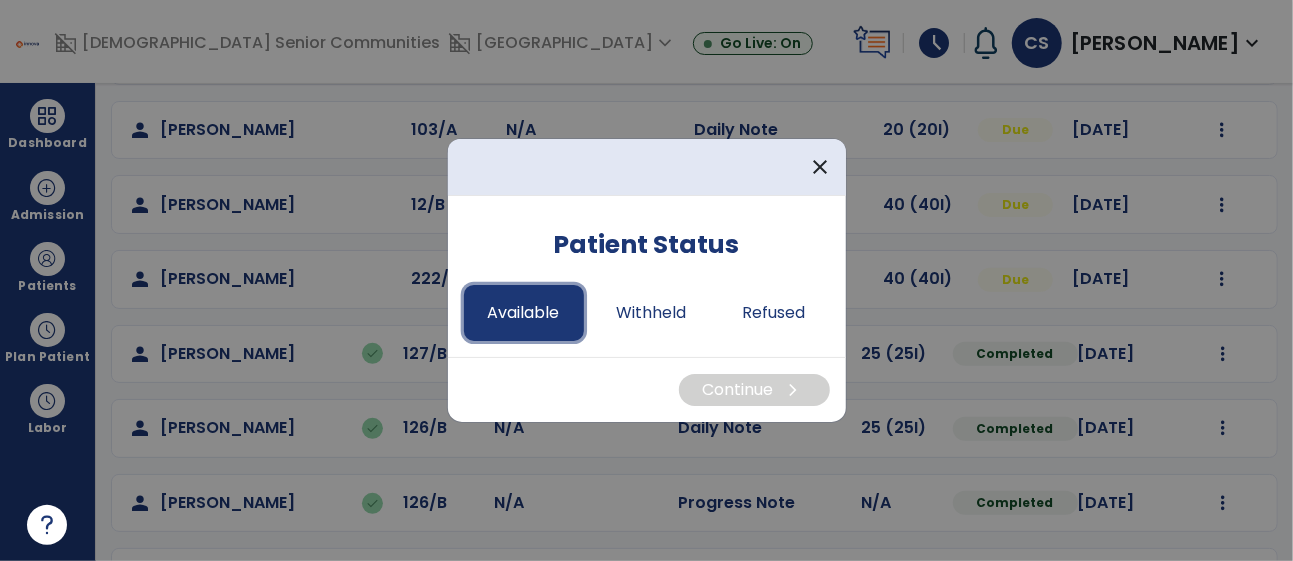 click on "Available" at bounding box center [524, 313] 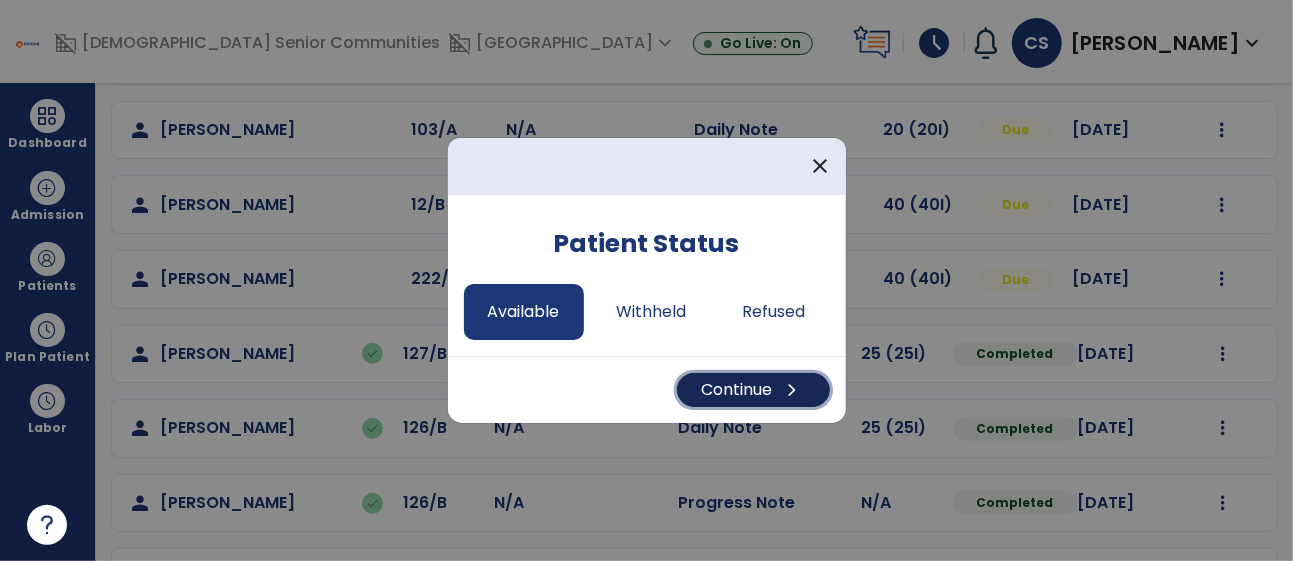 click on "Continue   chevron_right" at bounding box center [753, 390] 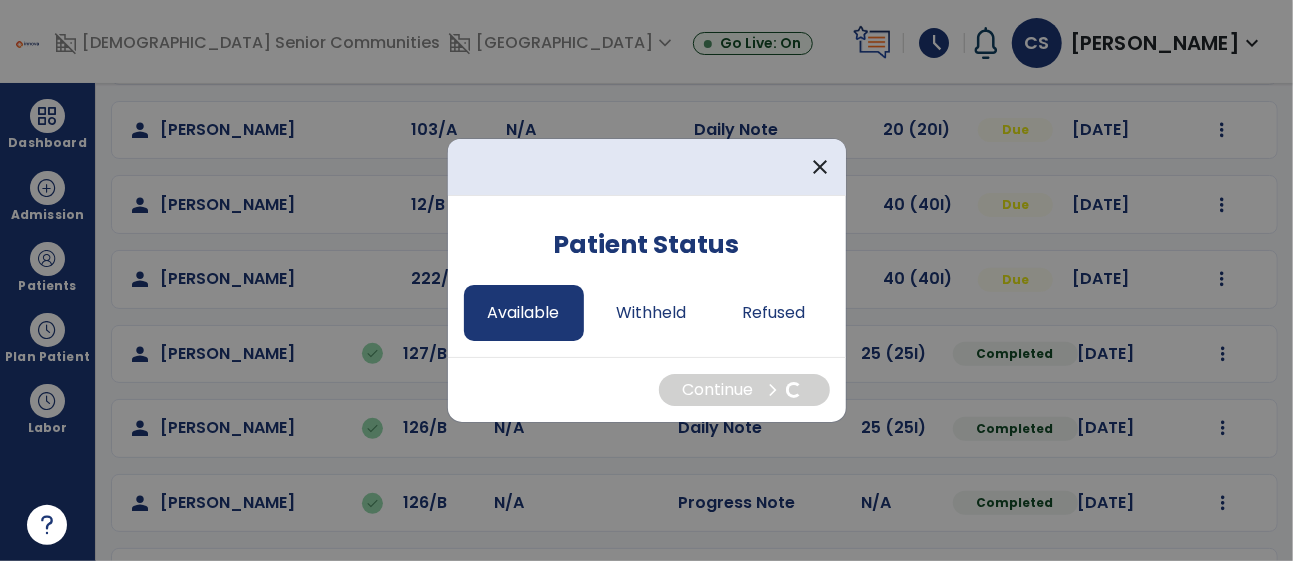 select on "*" 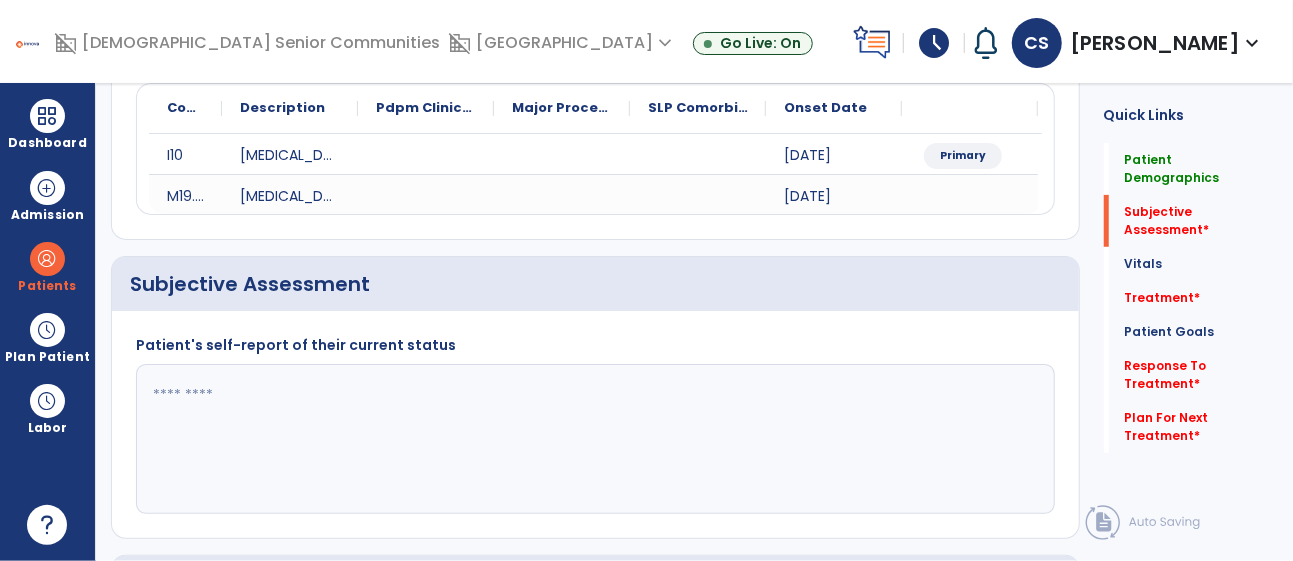 click on "Patient's self-report of their current status" 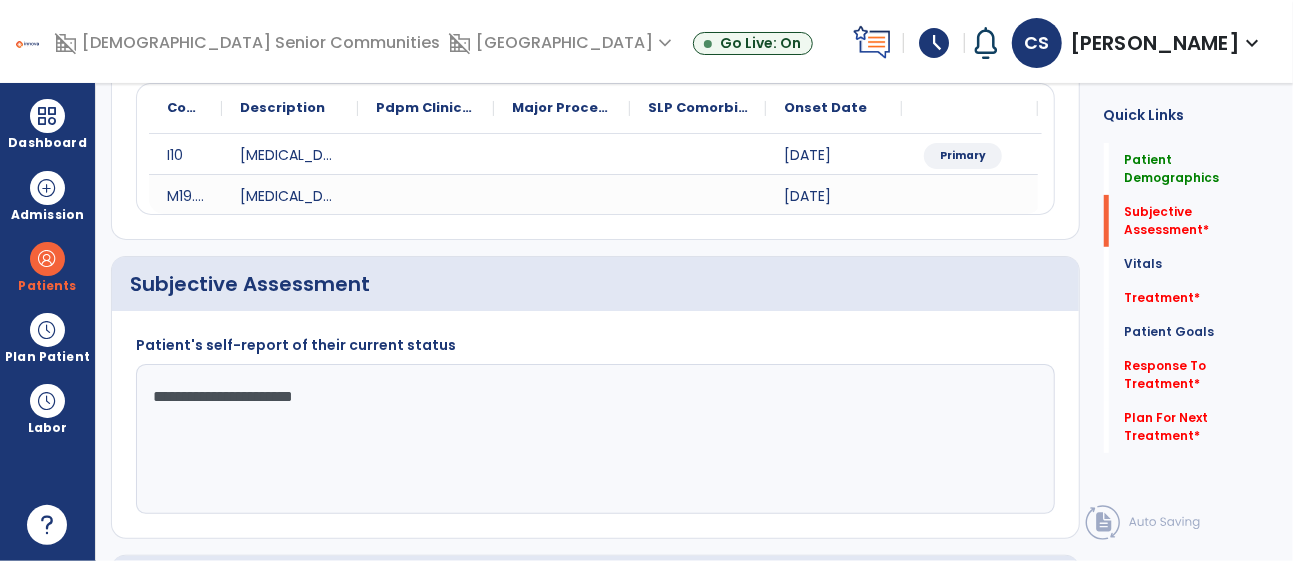 type on "**********" 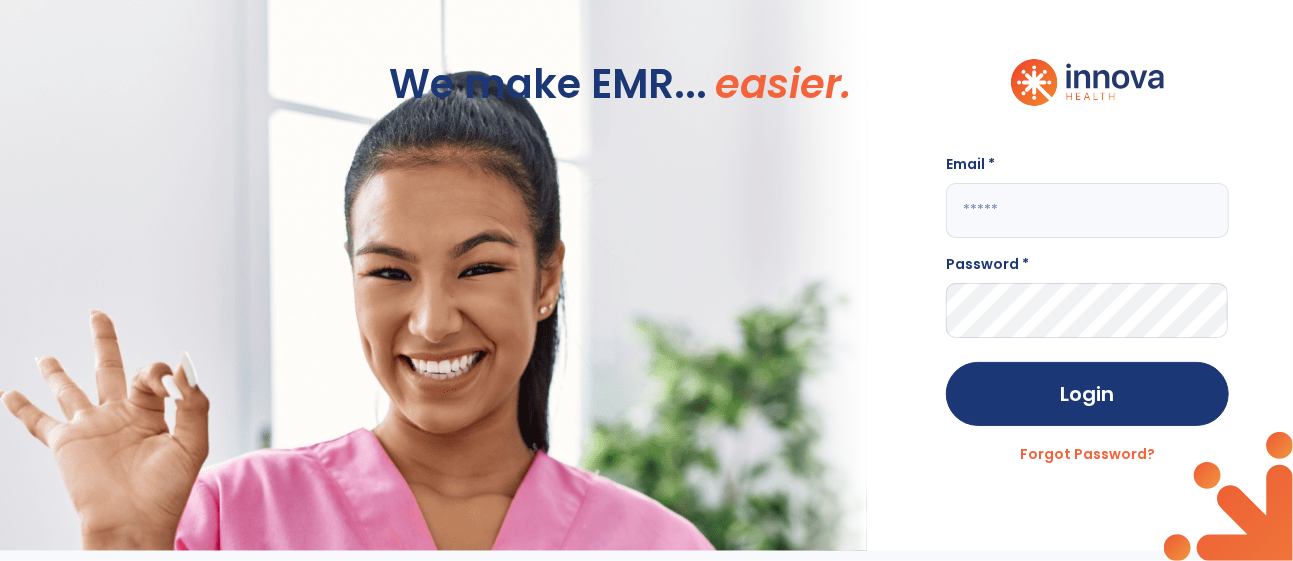scroll, scrollTop: 0, scrollLeft: 0, axis: both 